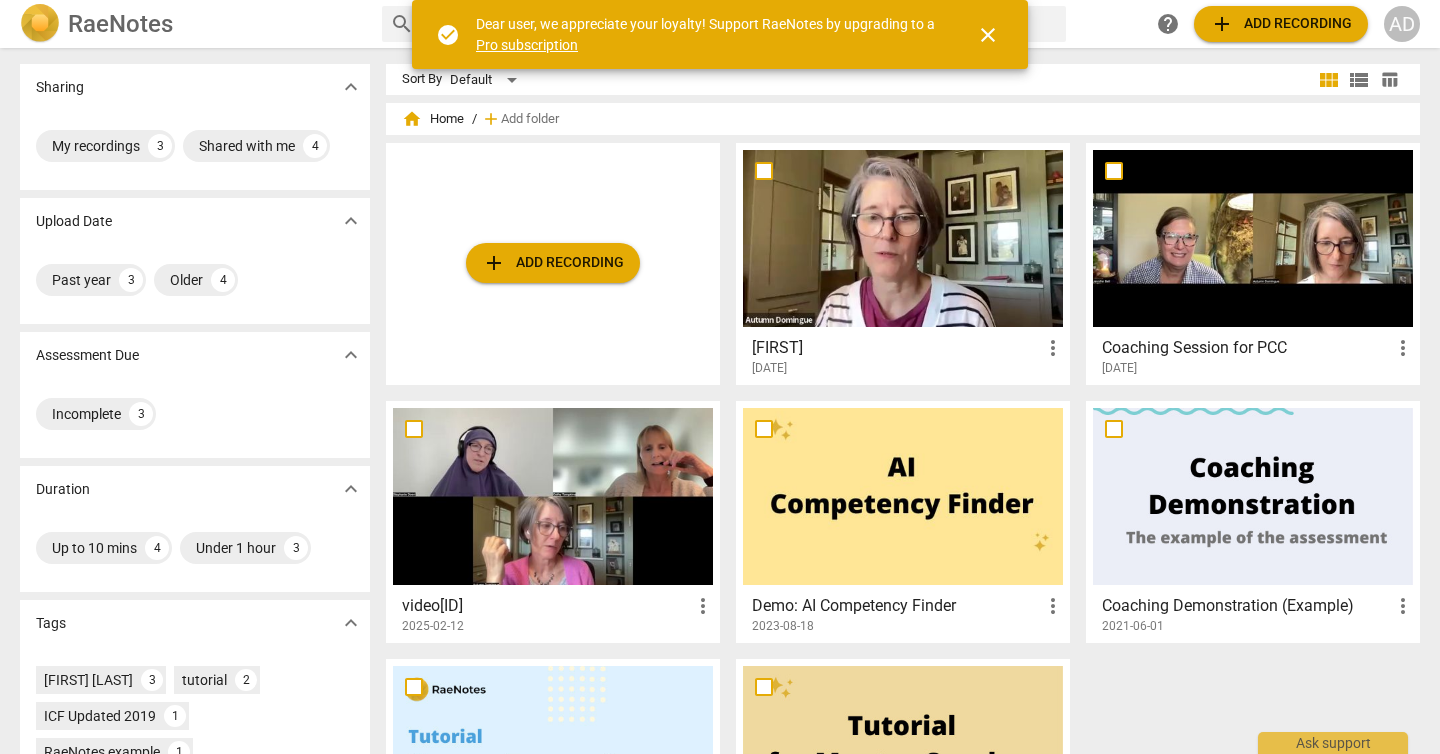 scroll, scrollTop: 0, scrollLeft: 0, axis: both 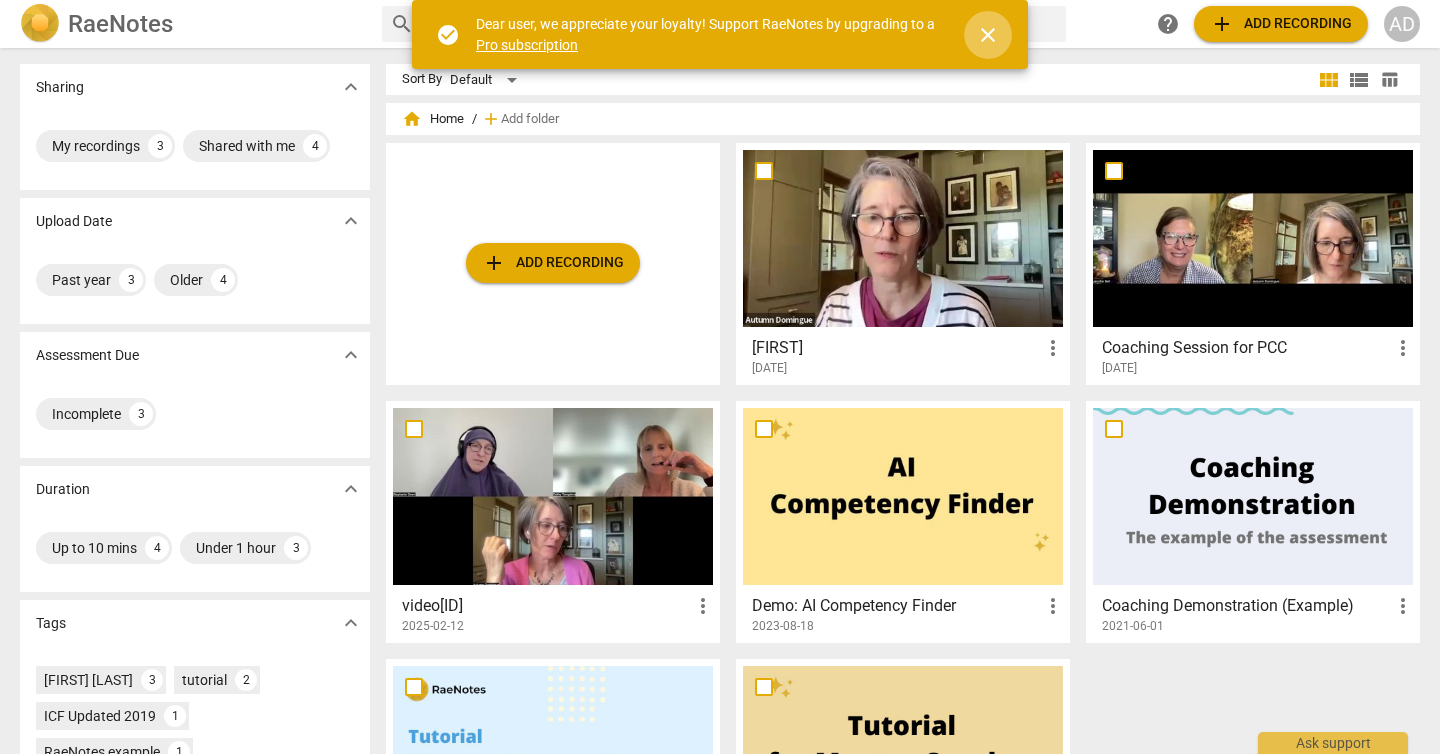 click on "close" at bounding box center (988, 35) 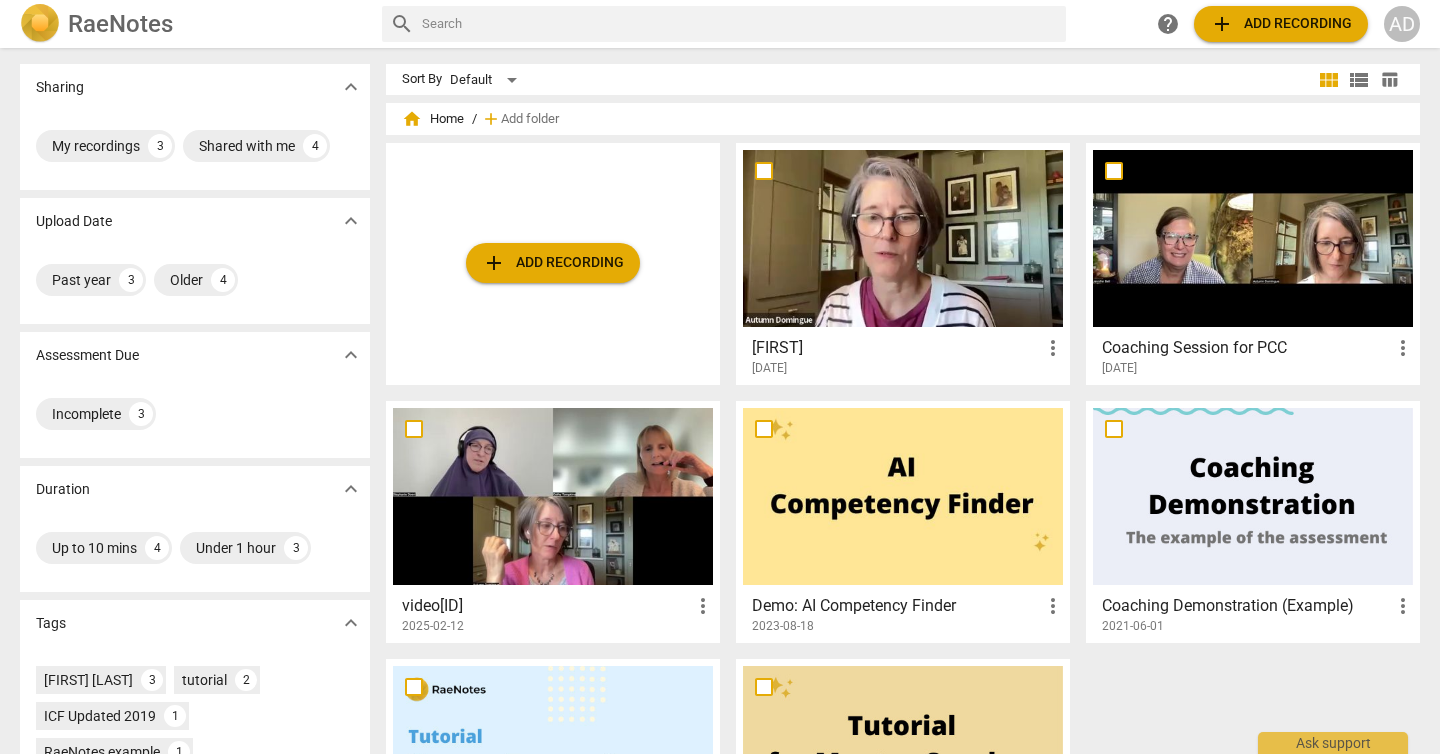 click on "[FIRST]" at bounding box center [896, 348] 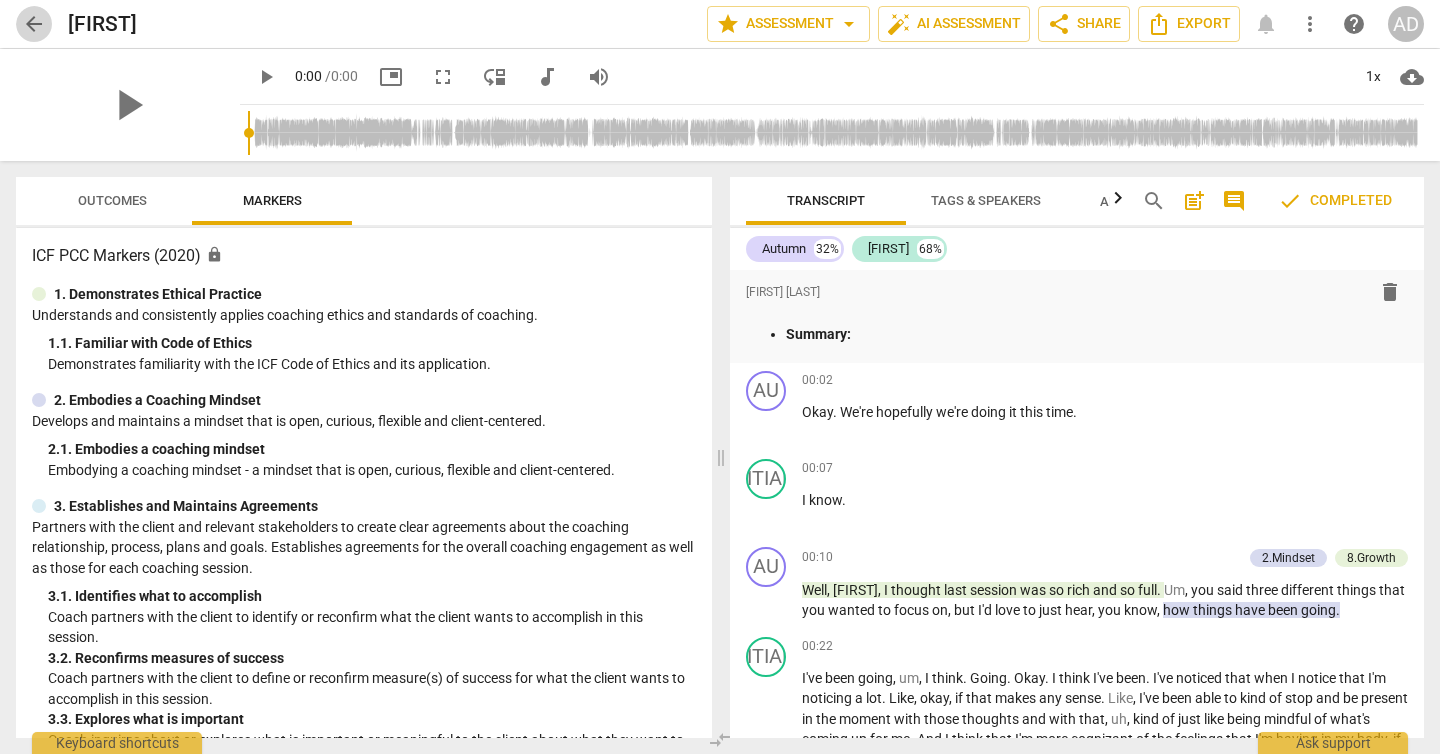 click on "arrow_back" at bounding box center (34, 24) 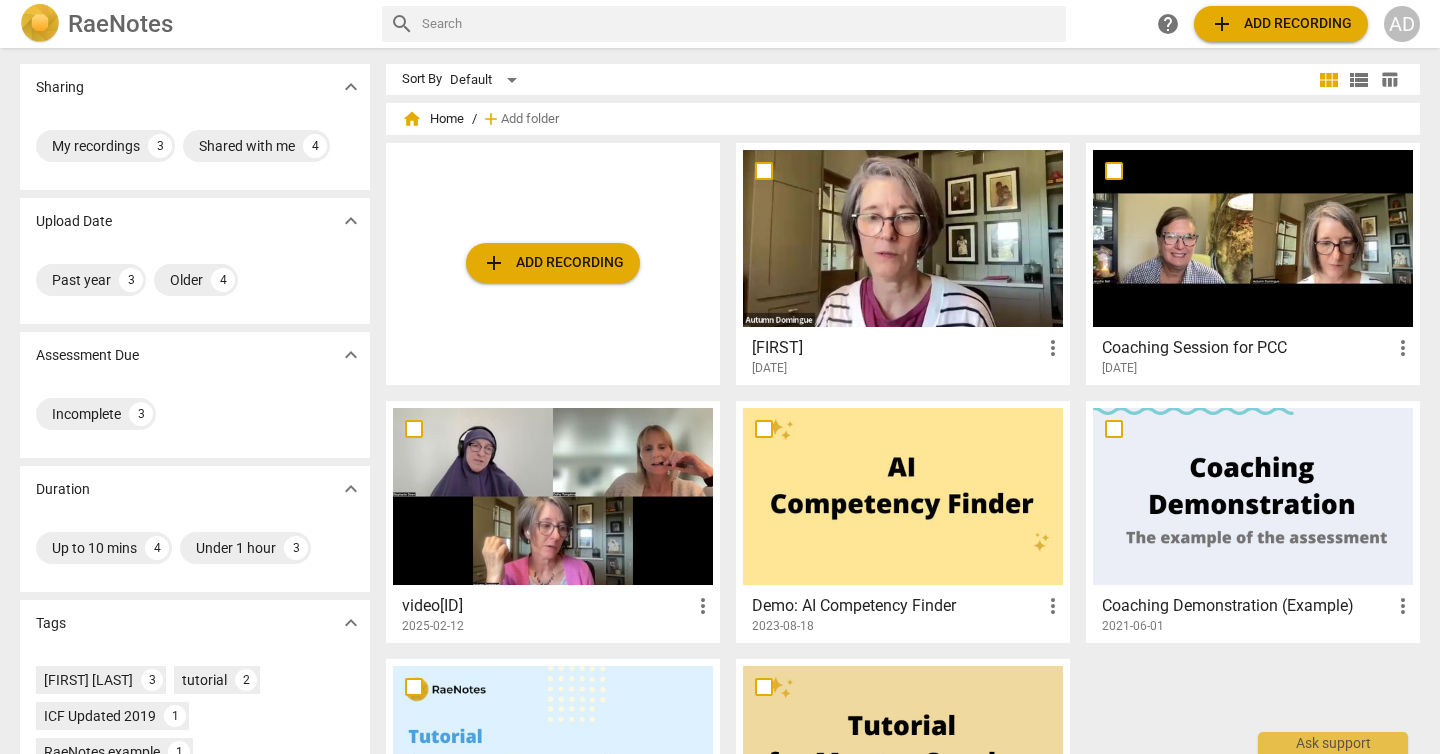 click on "more_vert" at bounding box center [1053, 348] 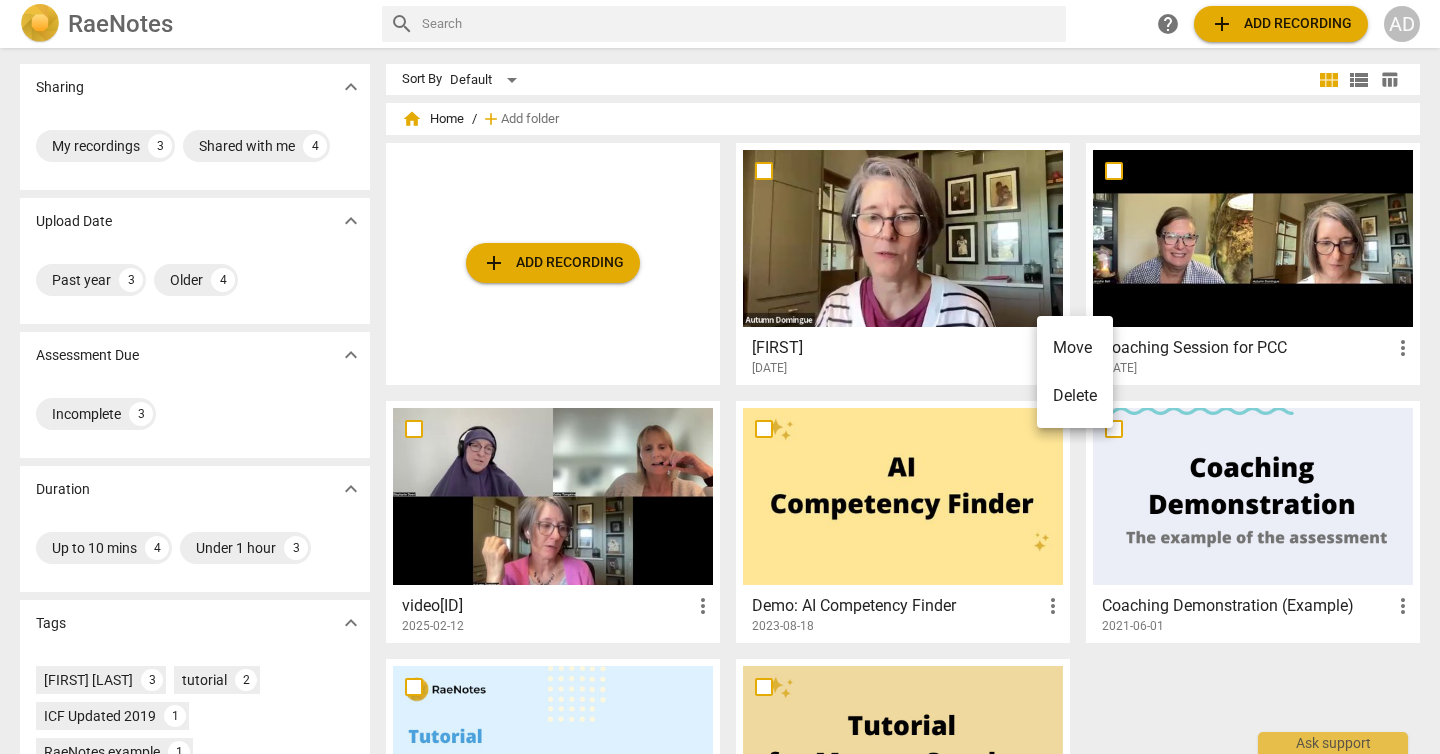 click at bounding box center (720, 377) 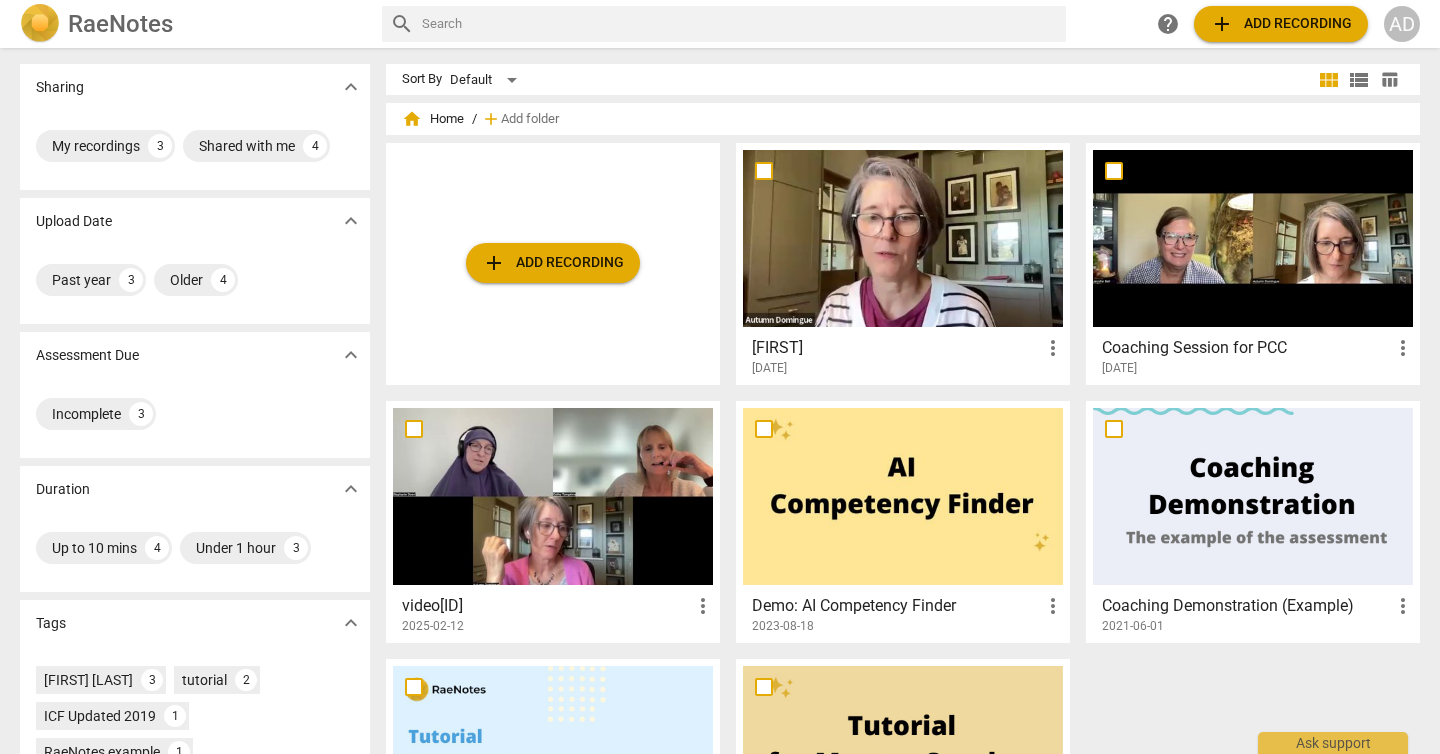 click on "[FIRST]" at bounding box center [896, 348] 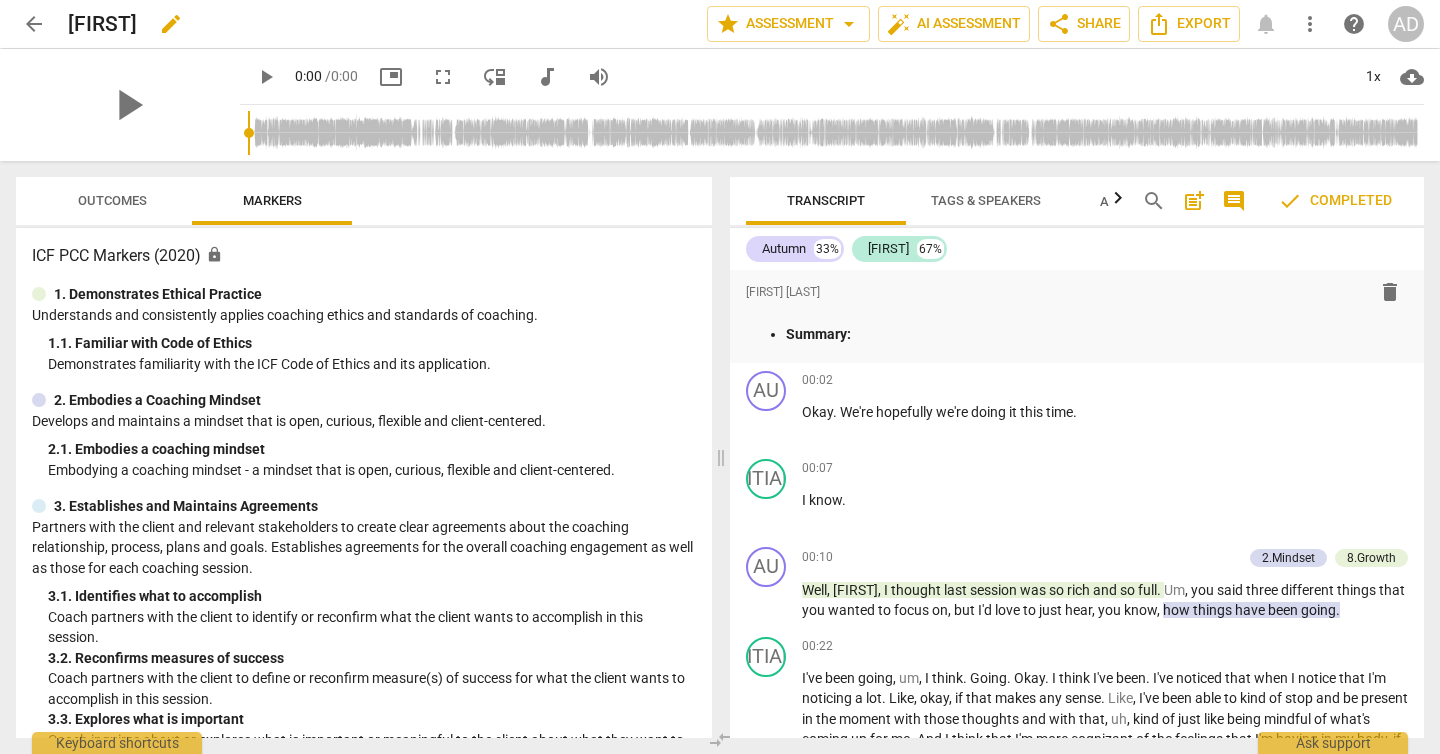 click on "[FIRST] edit" at bounding box center (379, 24) 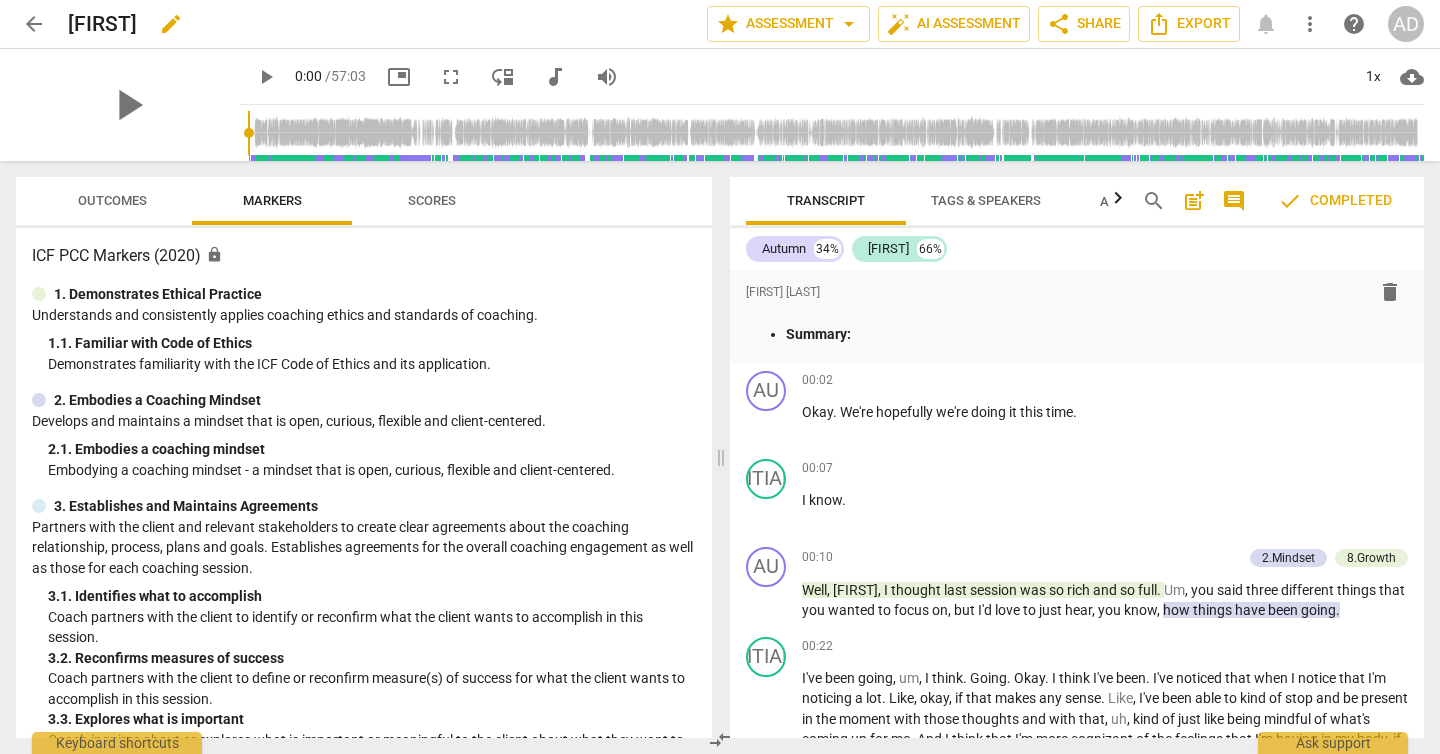 click on "edit" at bounding box center [171, 24] 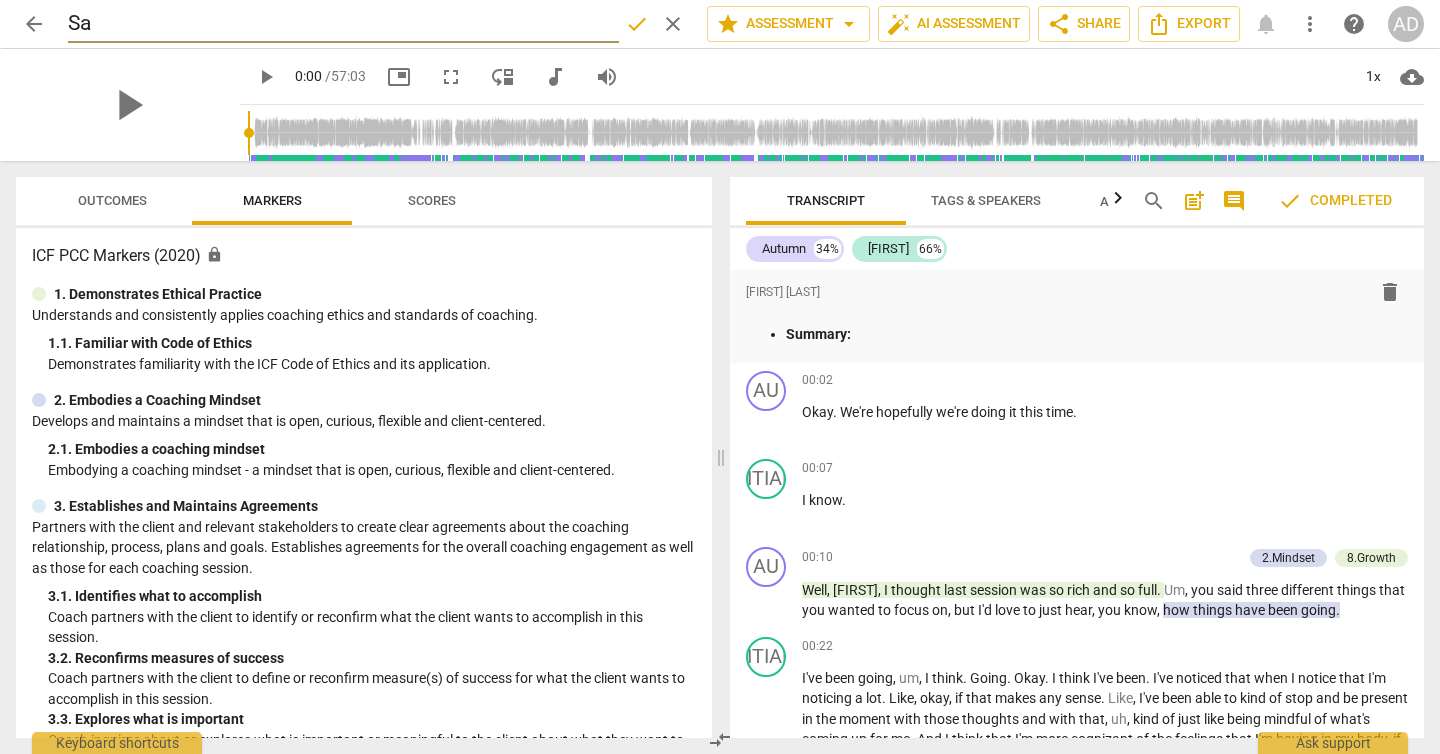type on "S" 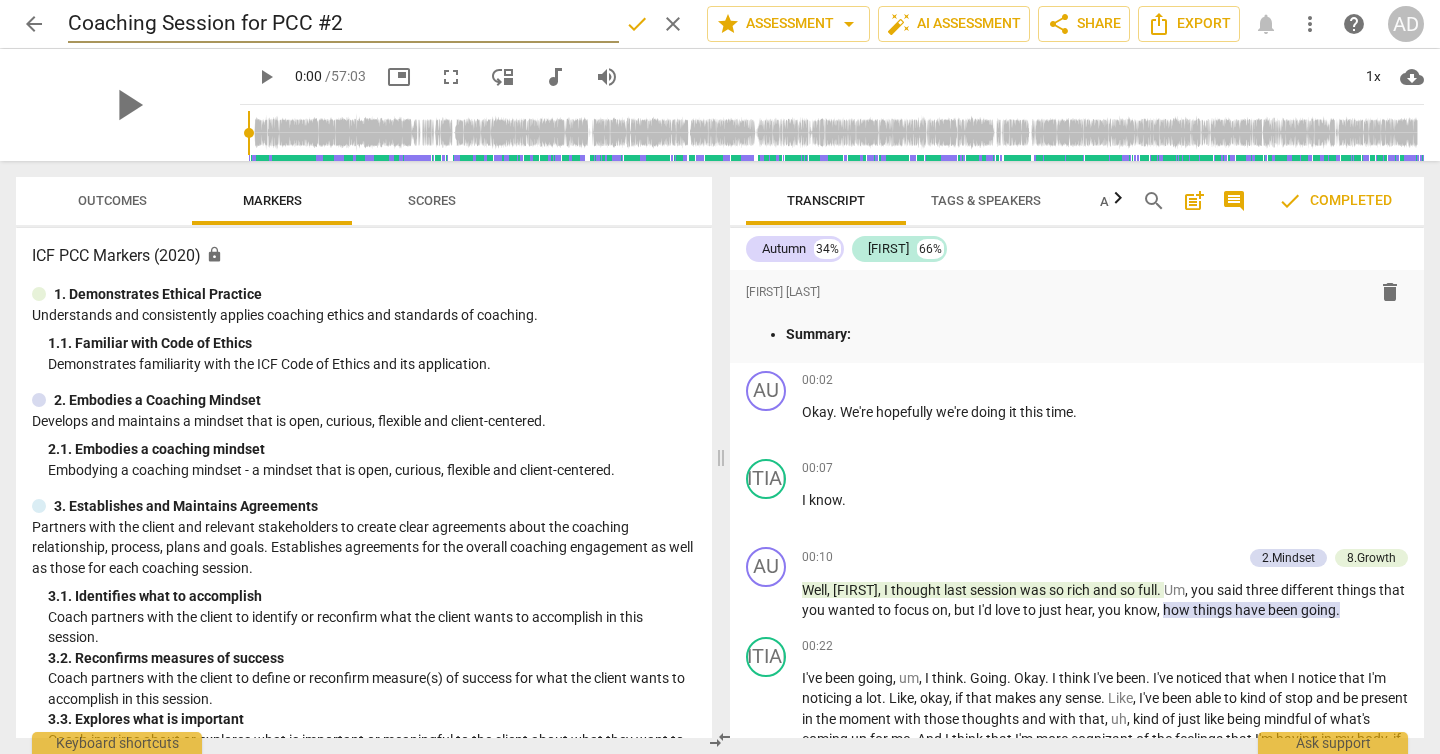 type on "Coaching Session for PCC #2" 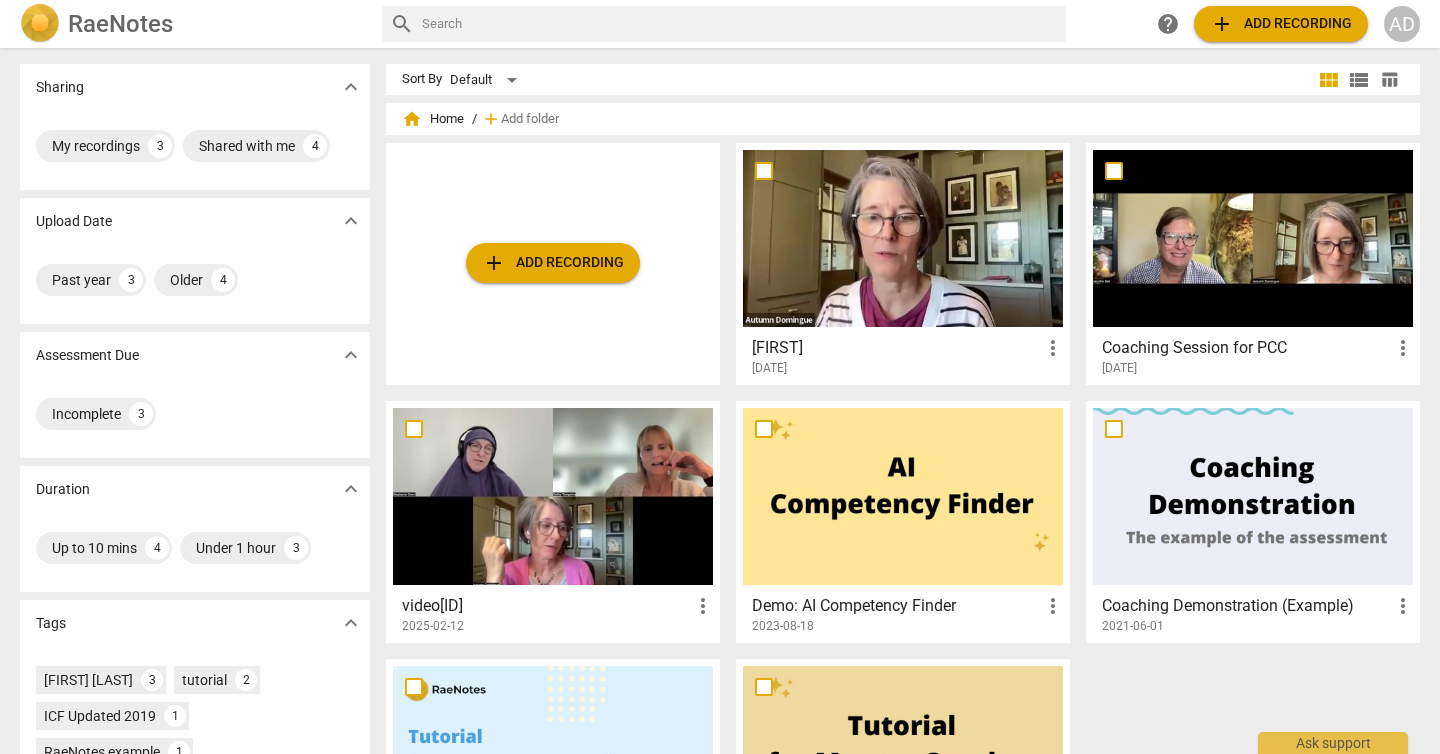 click on "Coaching Session for PCC" at bounding box center (1246, 348) 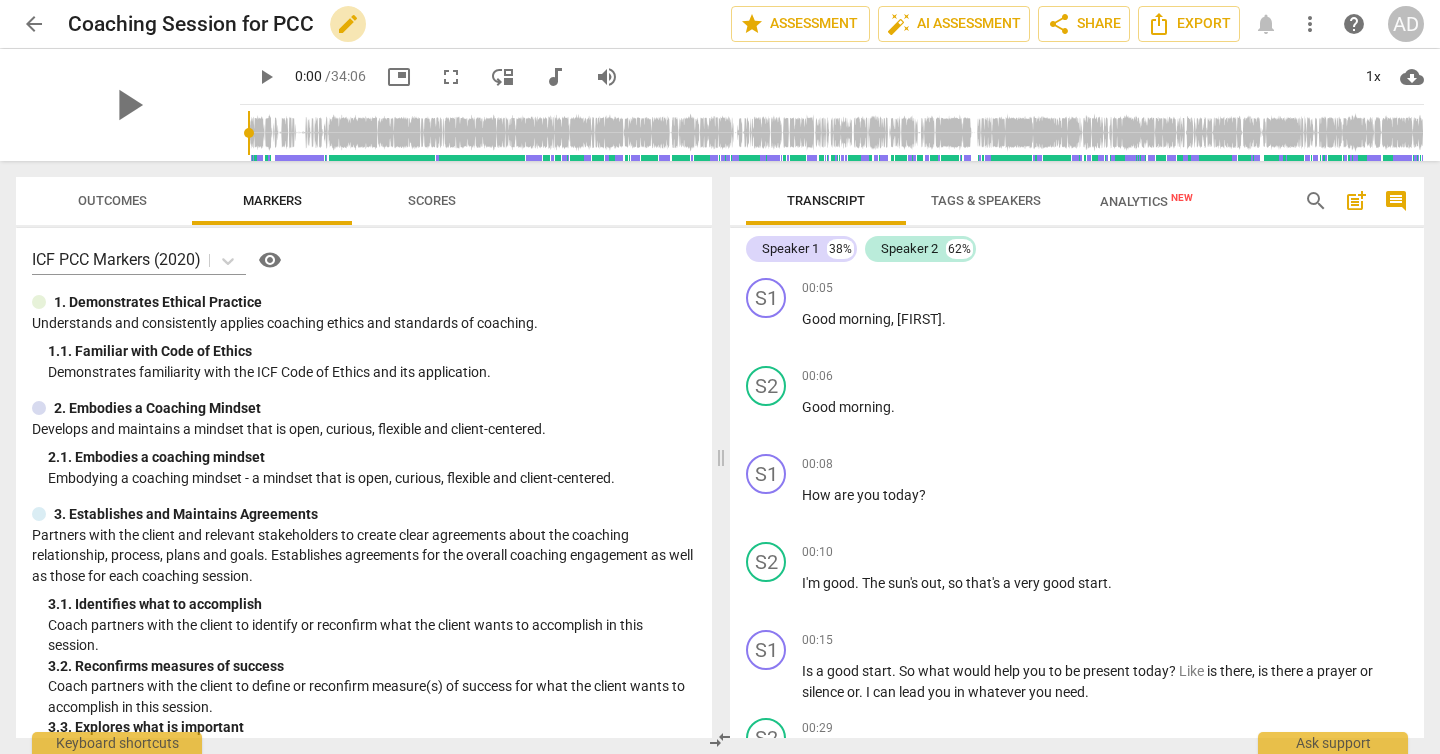 click on "edit" at bounding box center [348, 24] 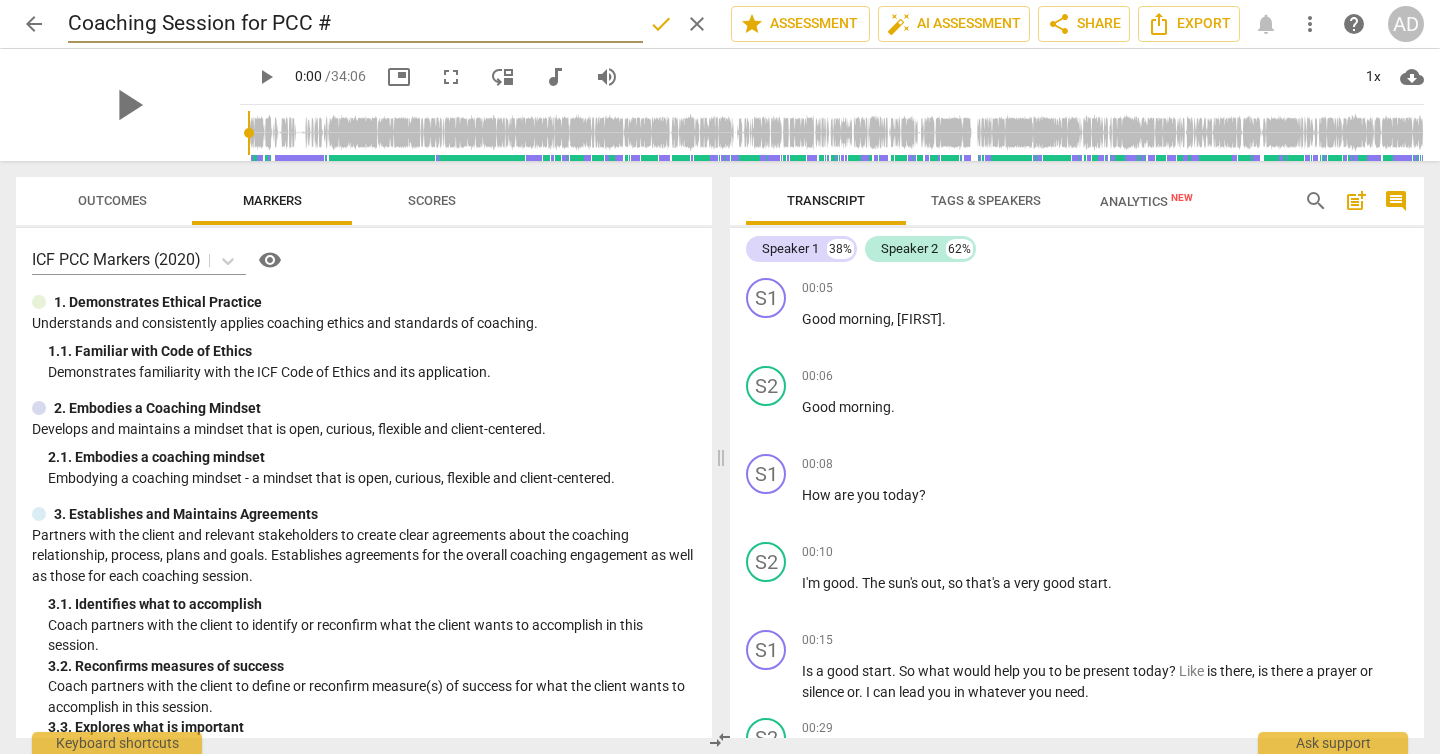 type on "Coaching Session for PCC #1" 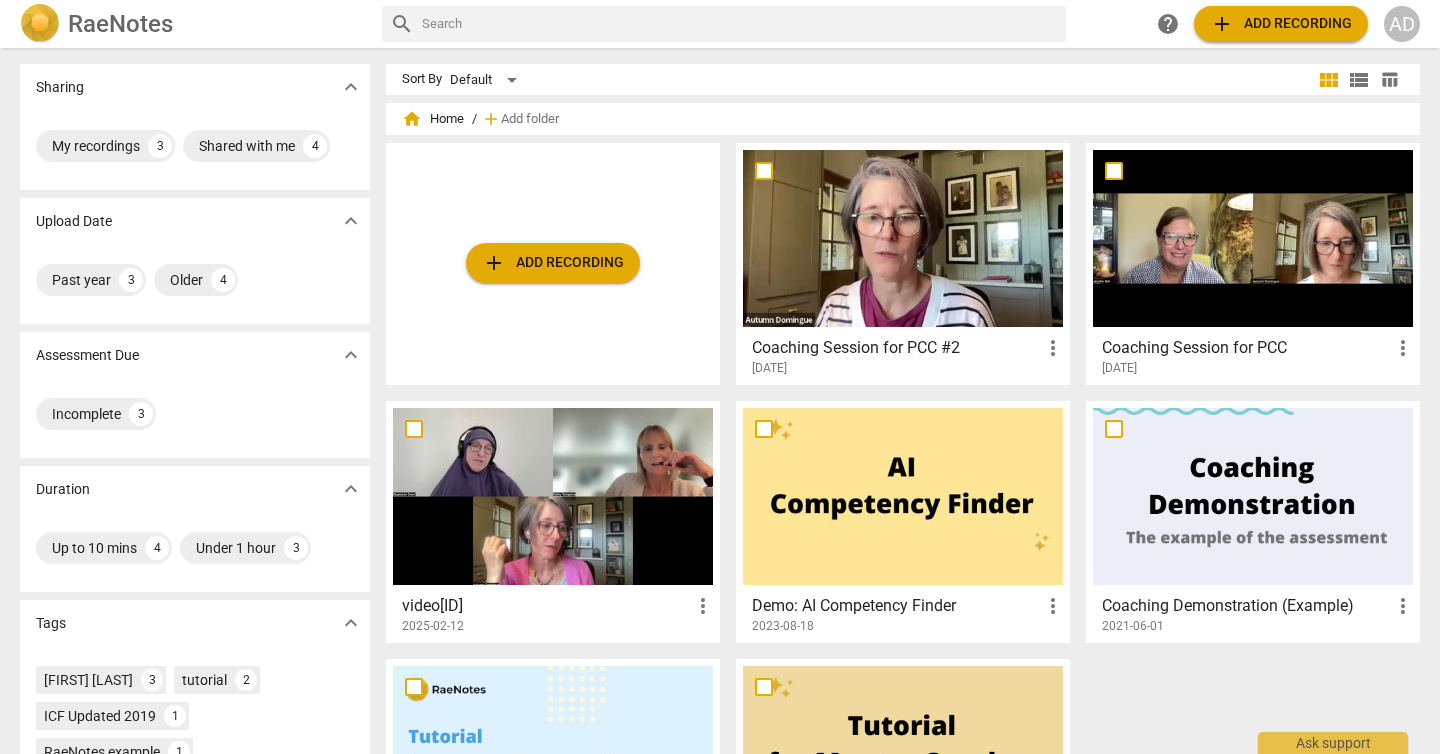 click on "Coaching Session for PCC" at bounding box center [1246, 348] 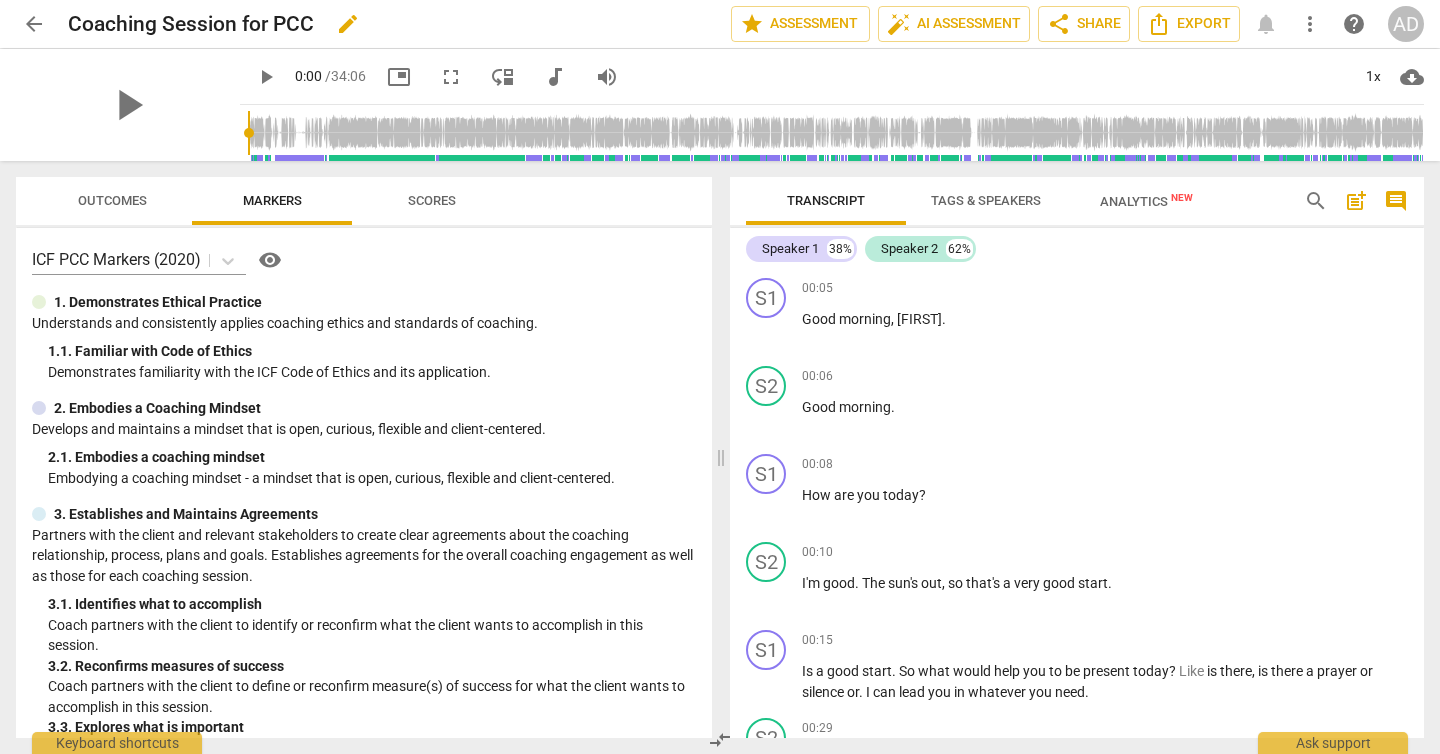 click on "edit" at bounding box center (348, 24) 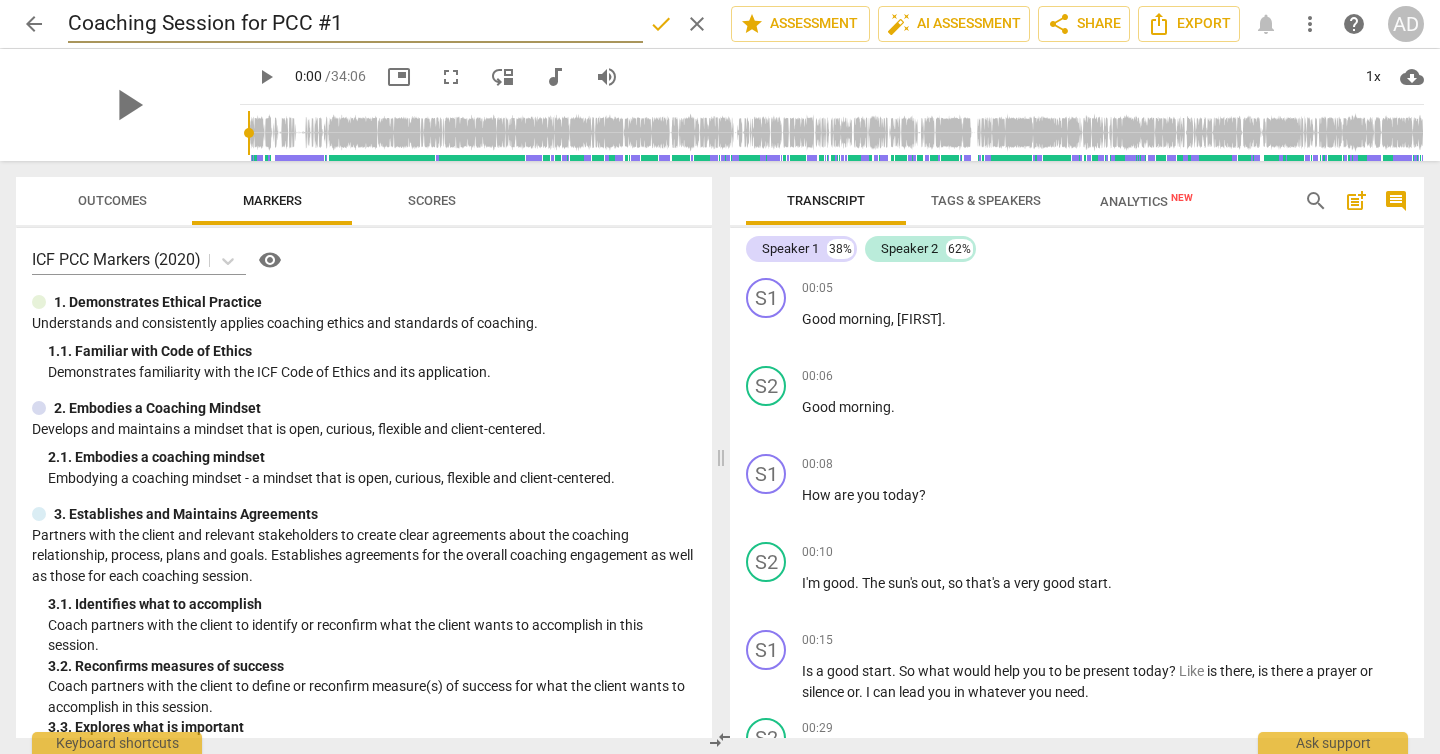type on "Coaching Session for PCC #1" 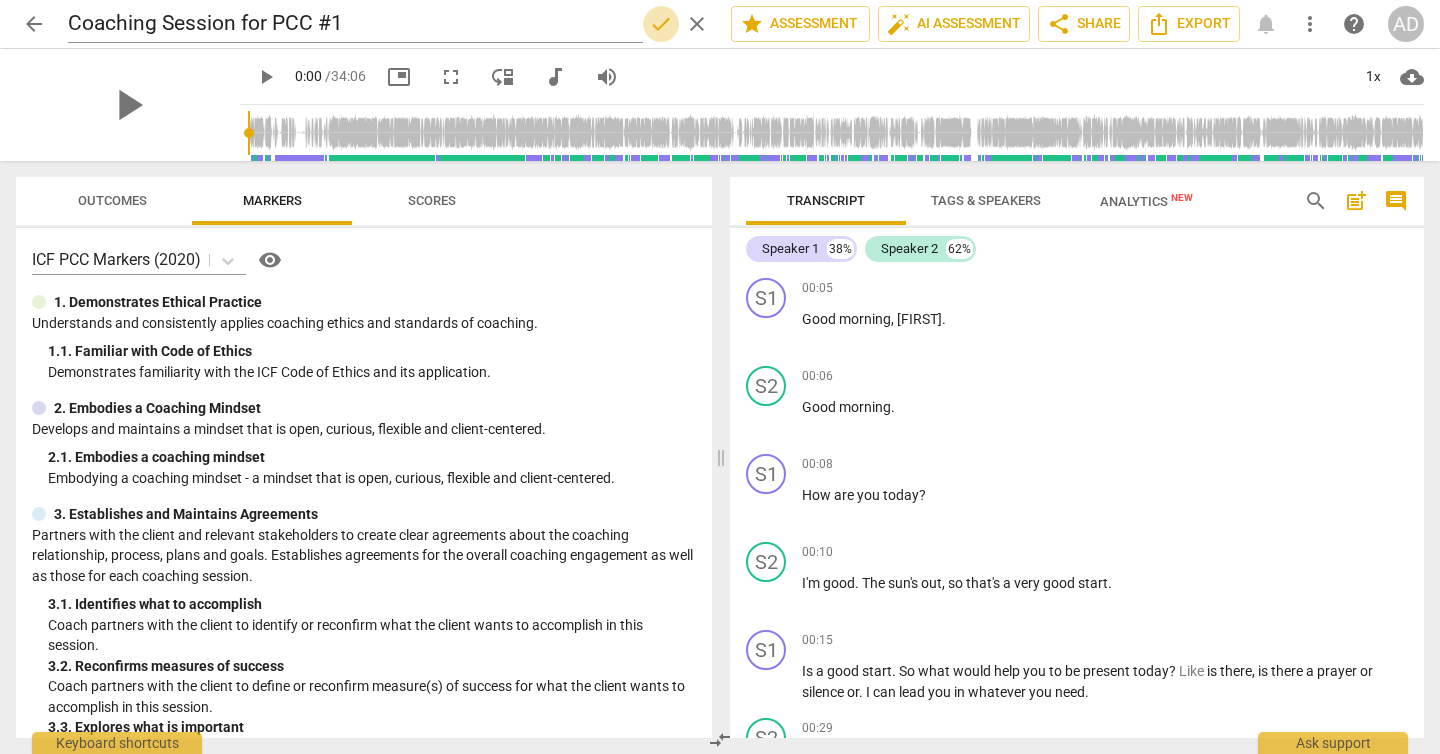 click on "done" at bounding box center [661, 24] 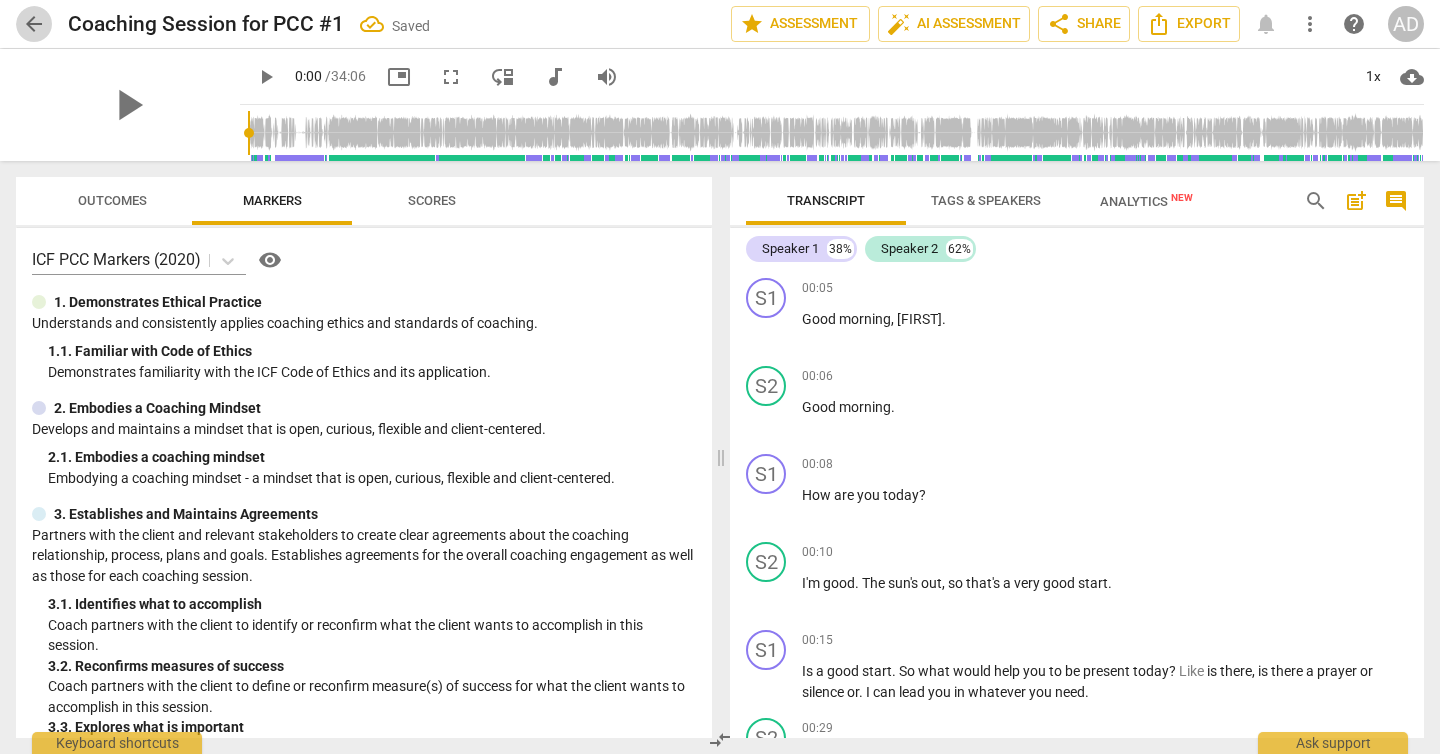 click on "arrow_back" at bounding box center [34, 24] 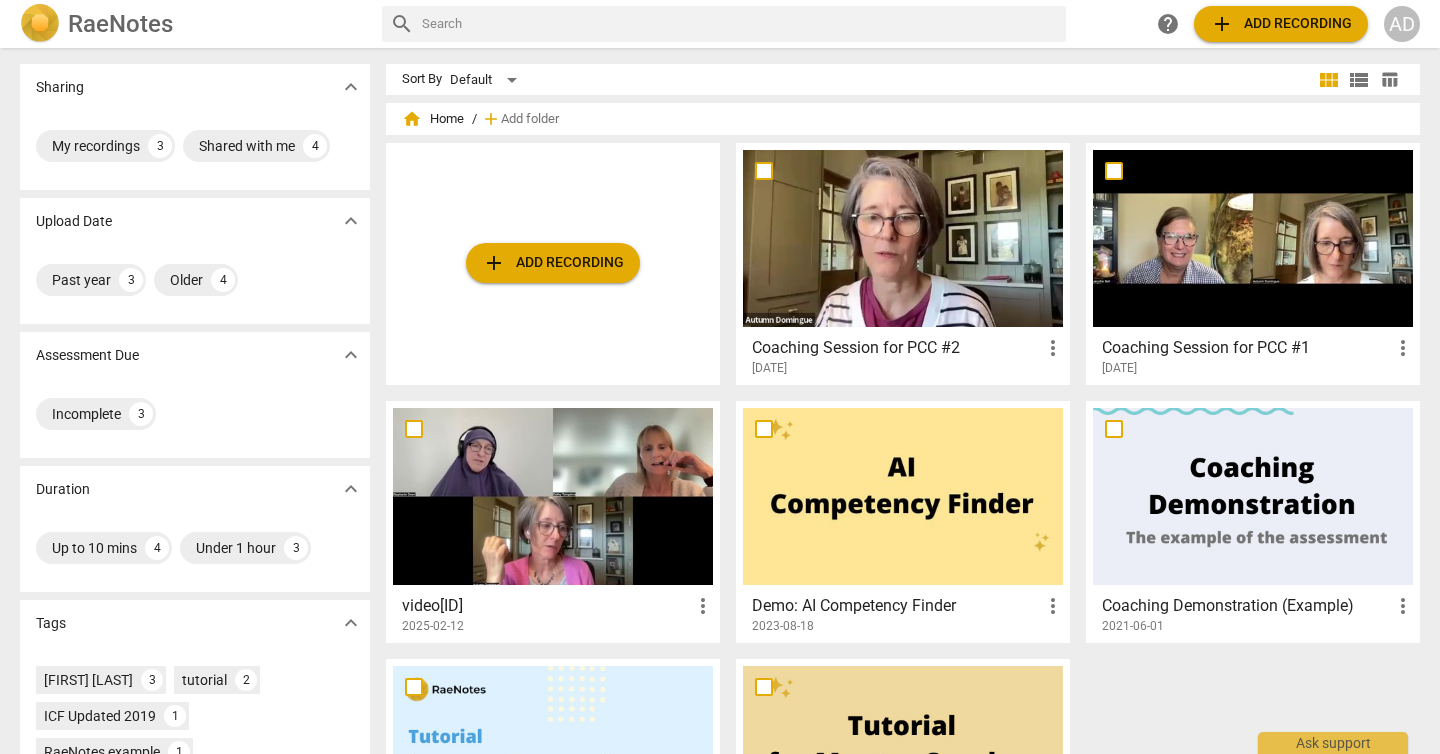 click at bounding box center [1253, 238] 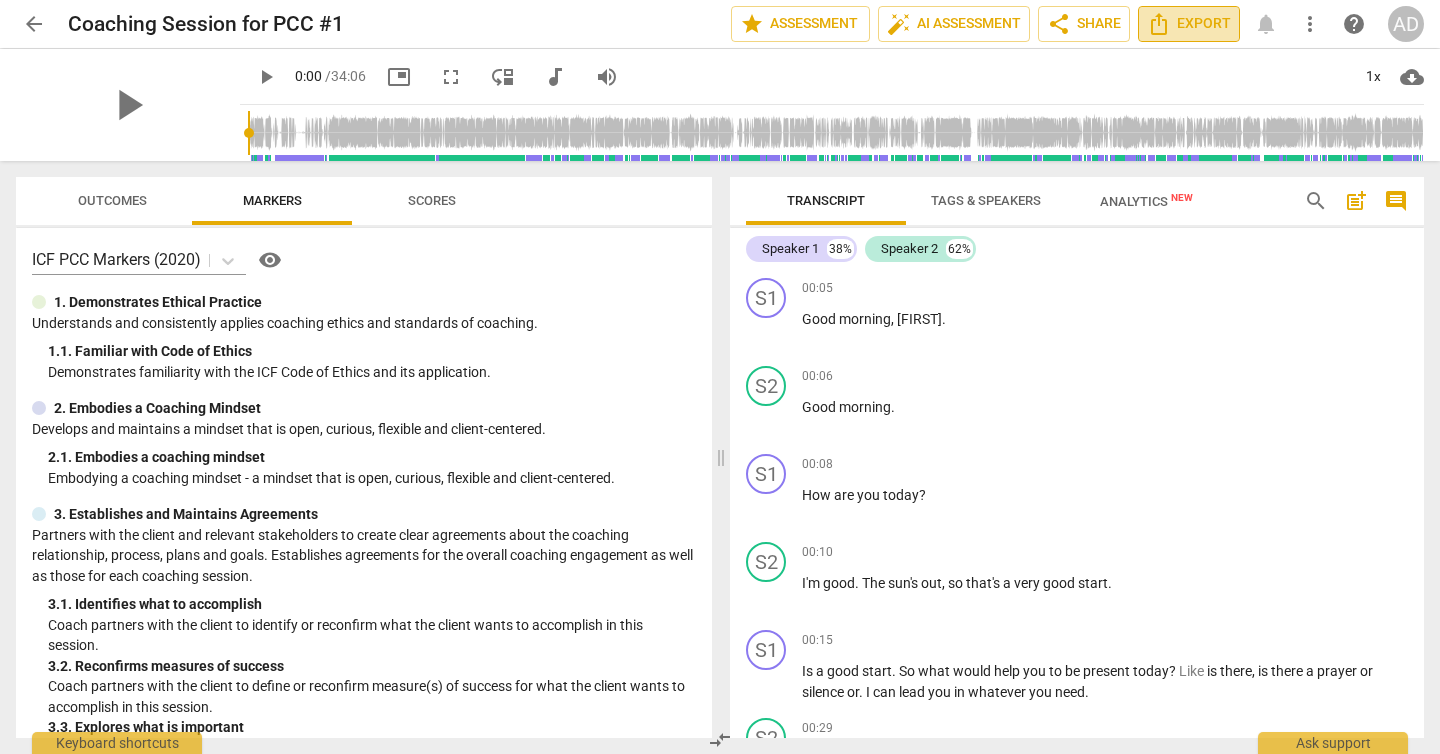 click 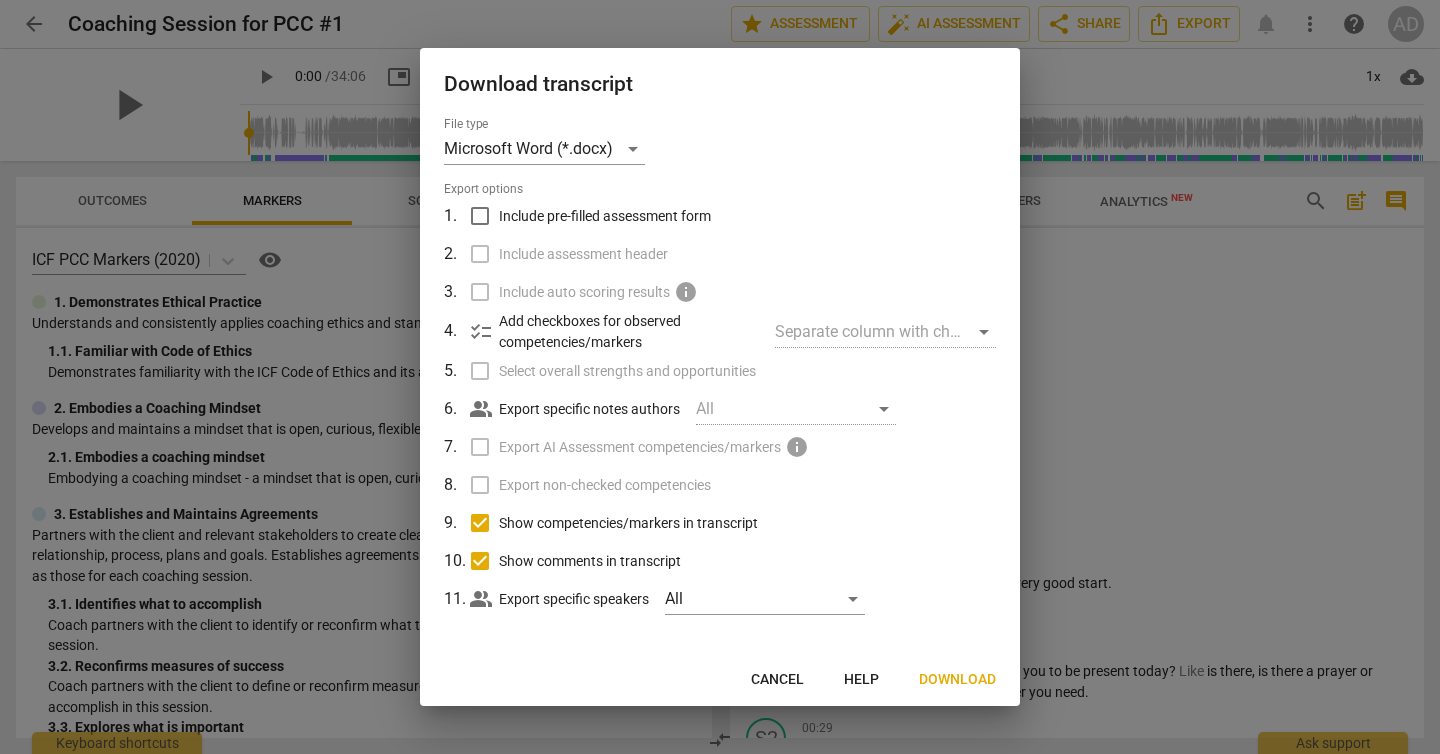 click on "Show competencies/markers in transcript" at bounding box center (480, 523) 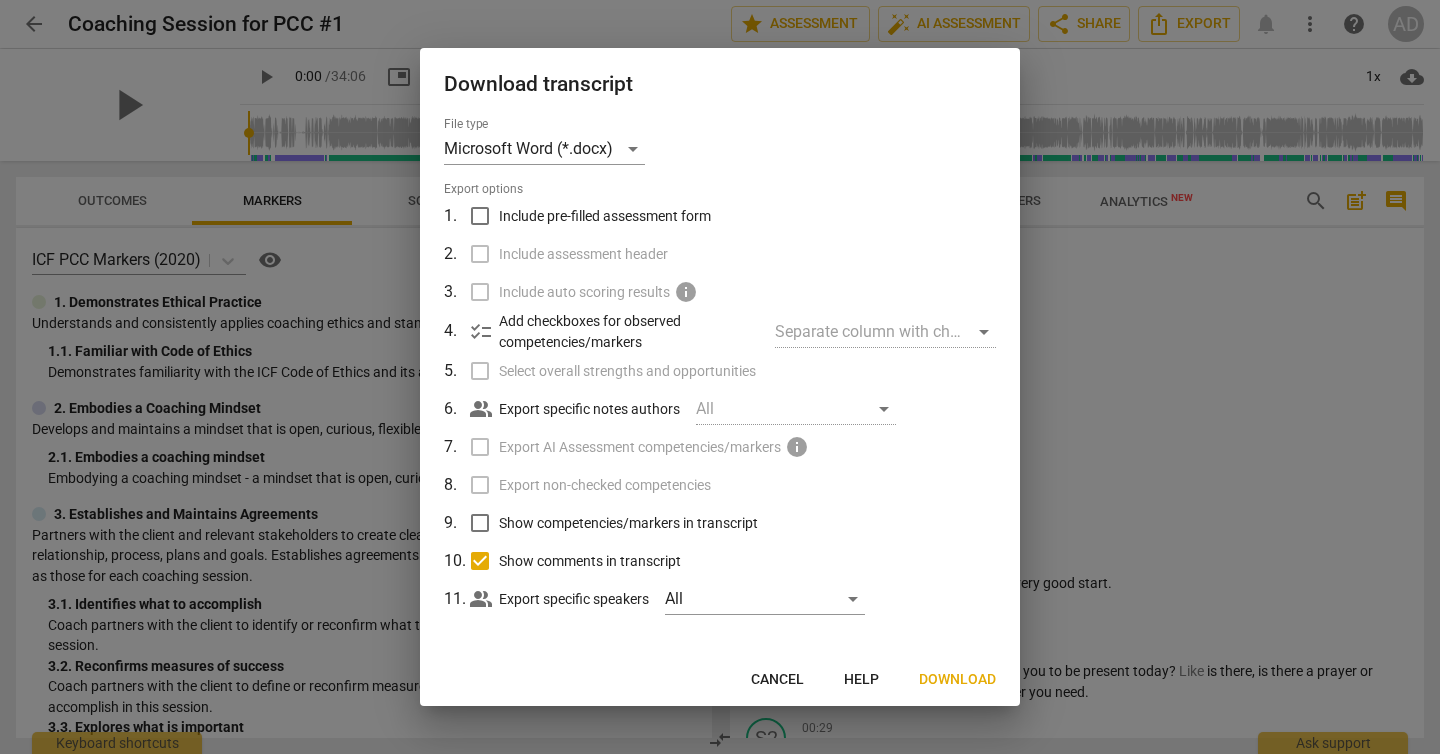 click on "Show comments in transcript" at bounding box center [480, 561] 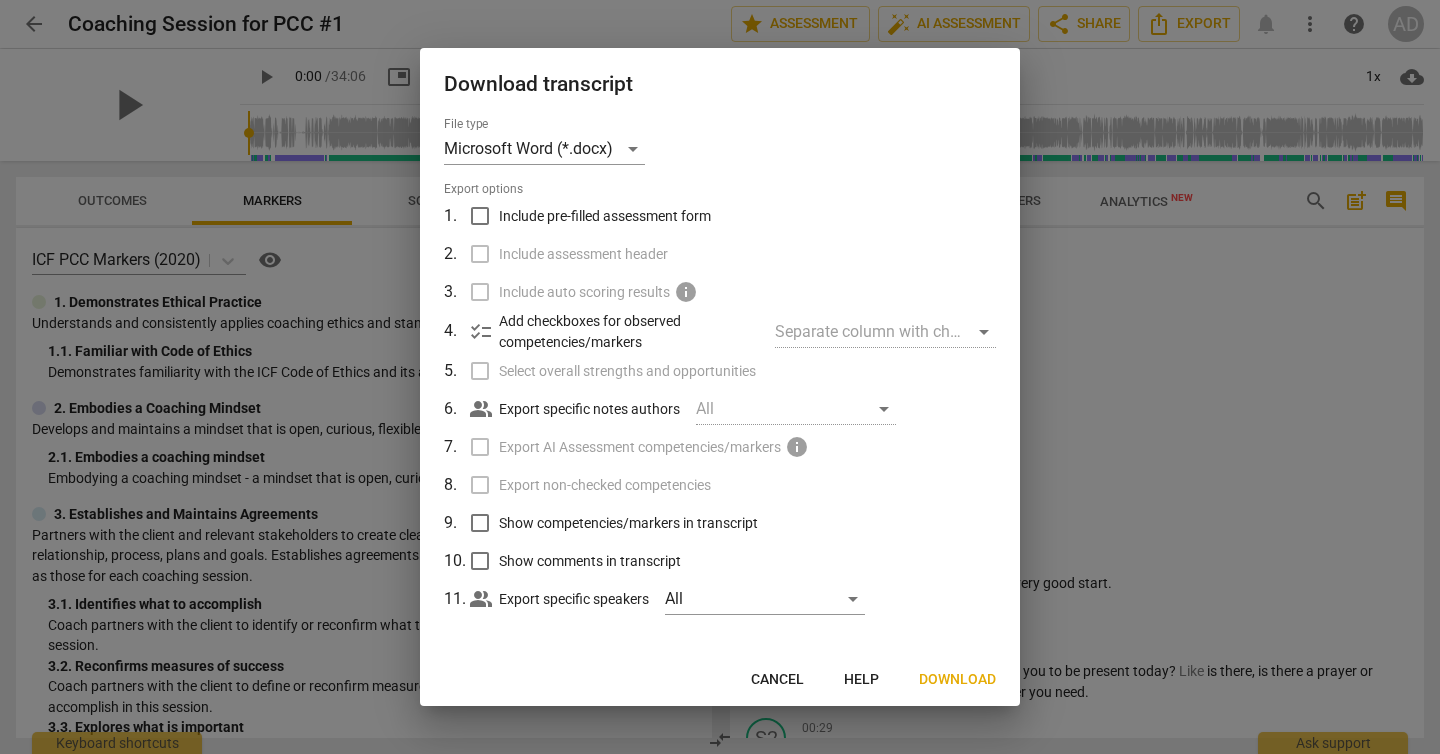 click at bounding box center (720, 377) 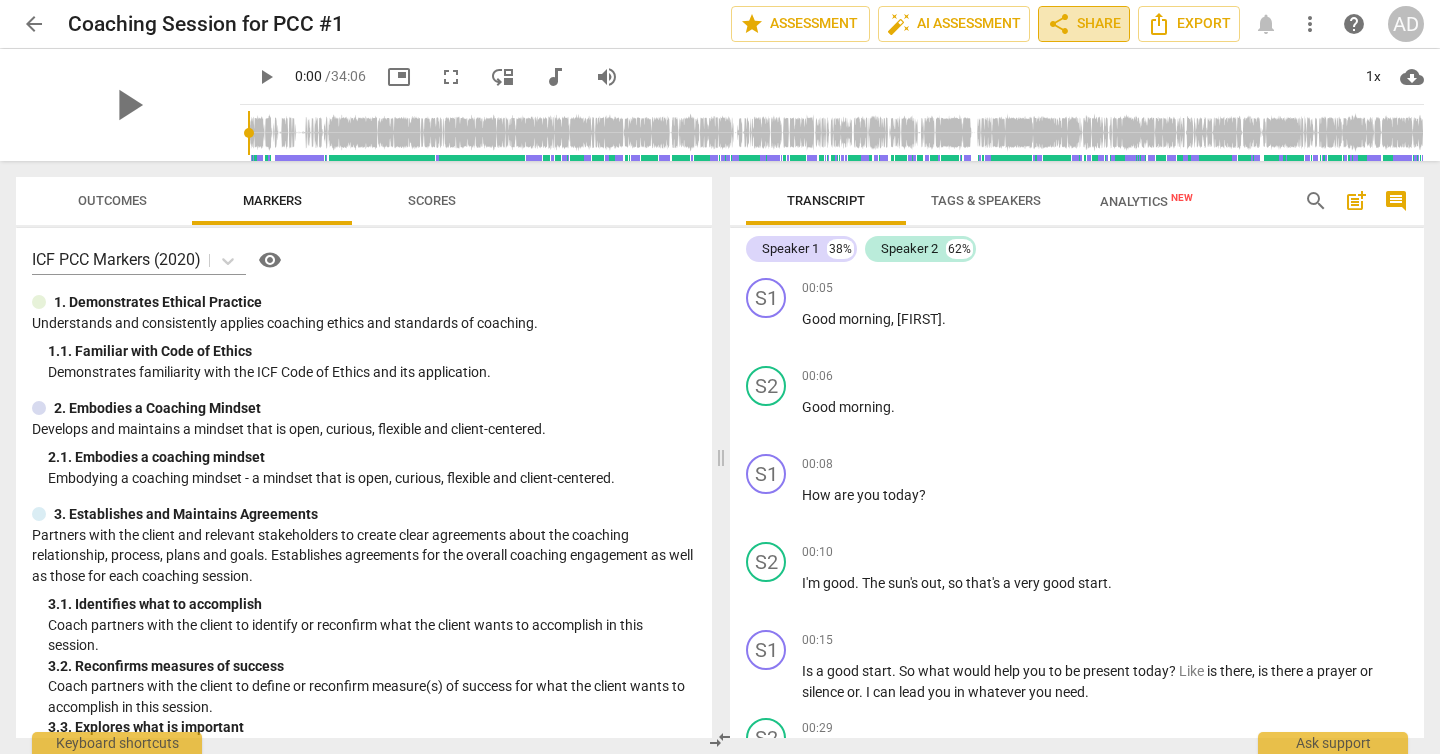 click on "share    Share" at bounding box center [1084, 24] 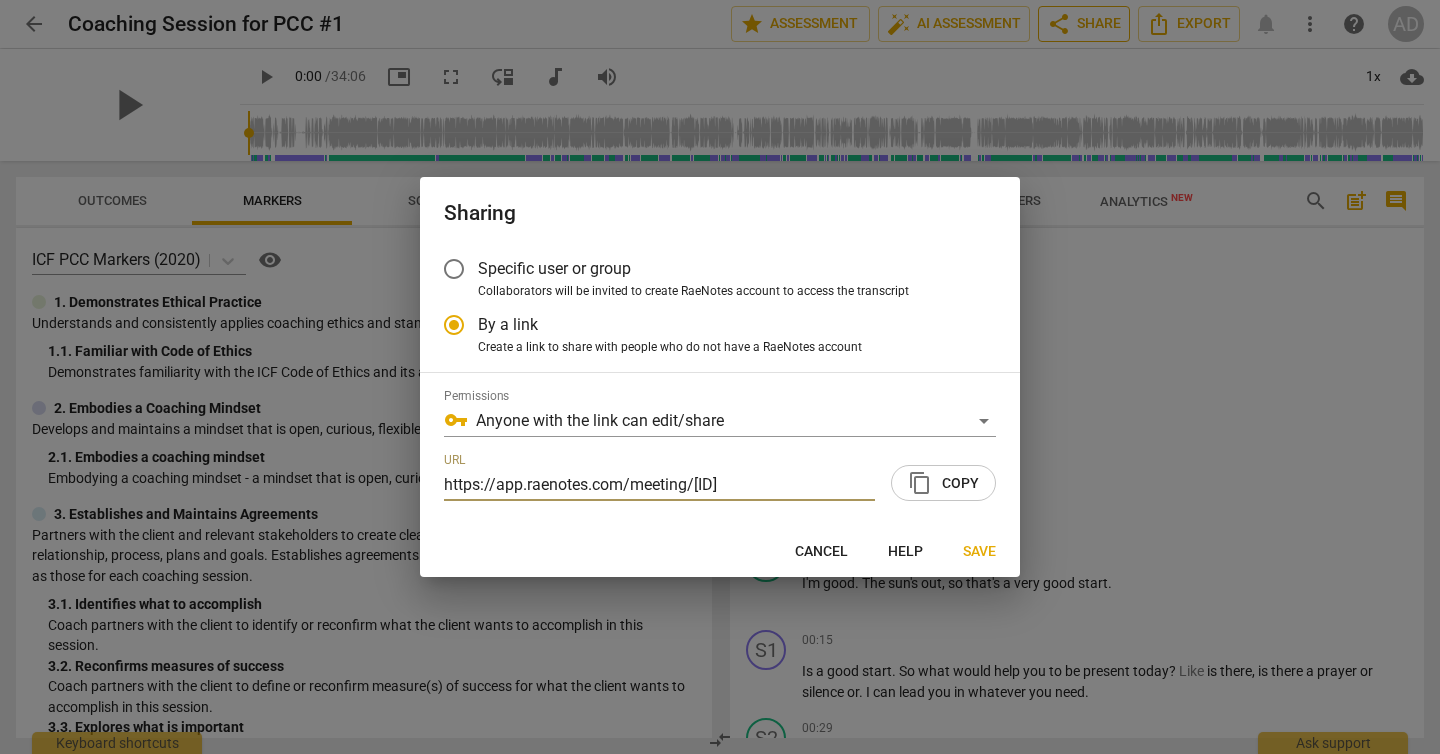 scroll, scrollTop: 0, scrollLeft: 102, axis: horizontal 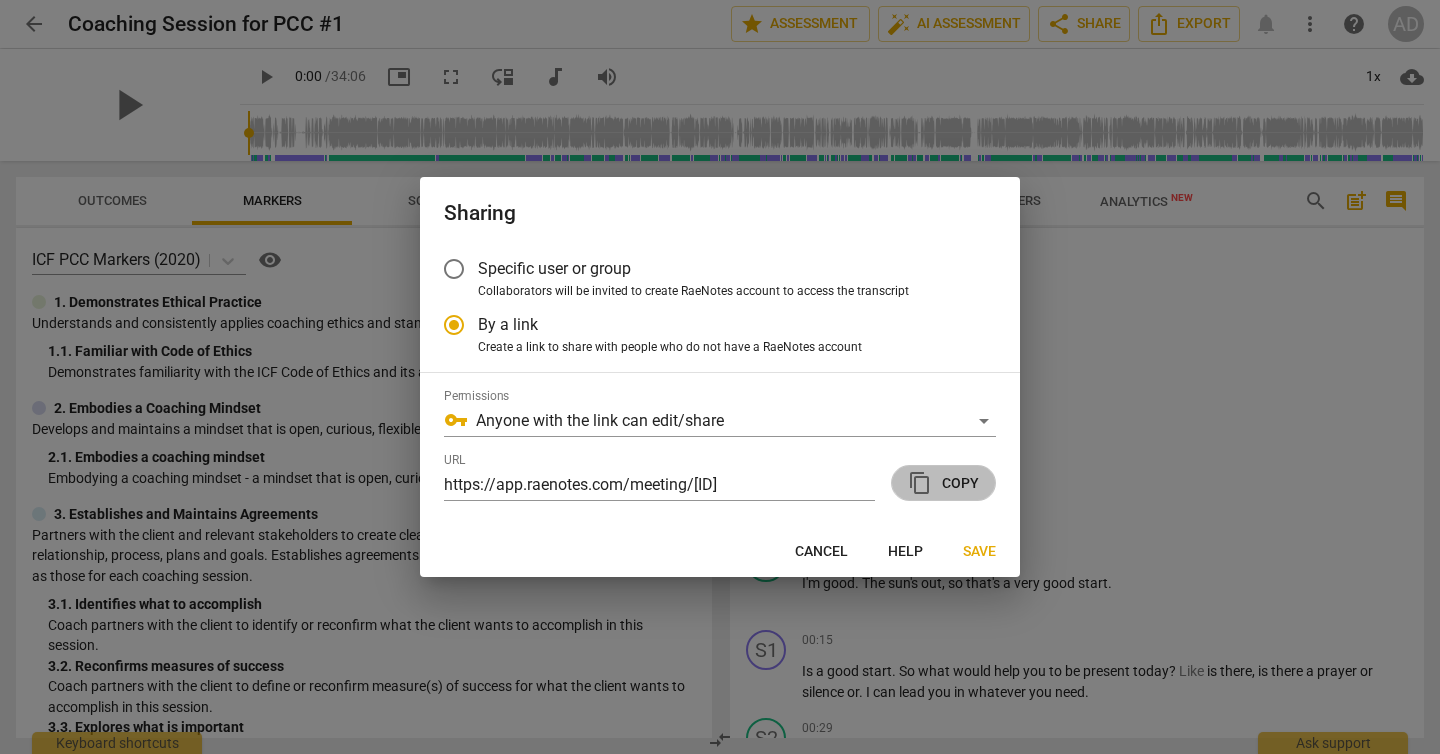 click on "content_copy" at bounding box center [920, 483] 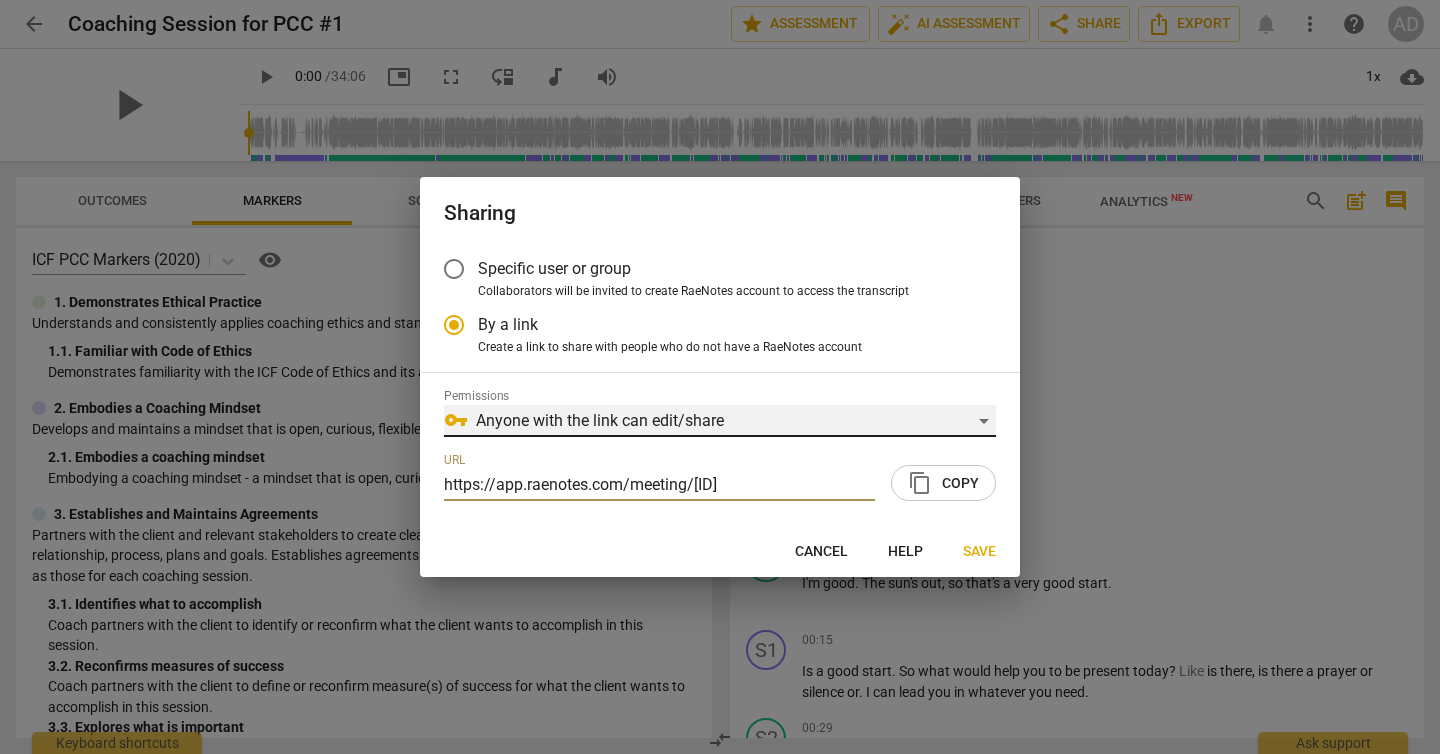 click on "vpn_key Anyone with the link can edit/share" at bounding box center (720, 421) 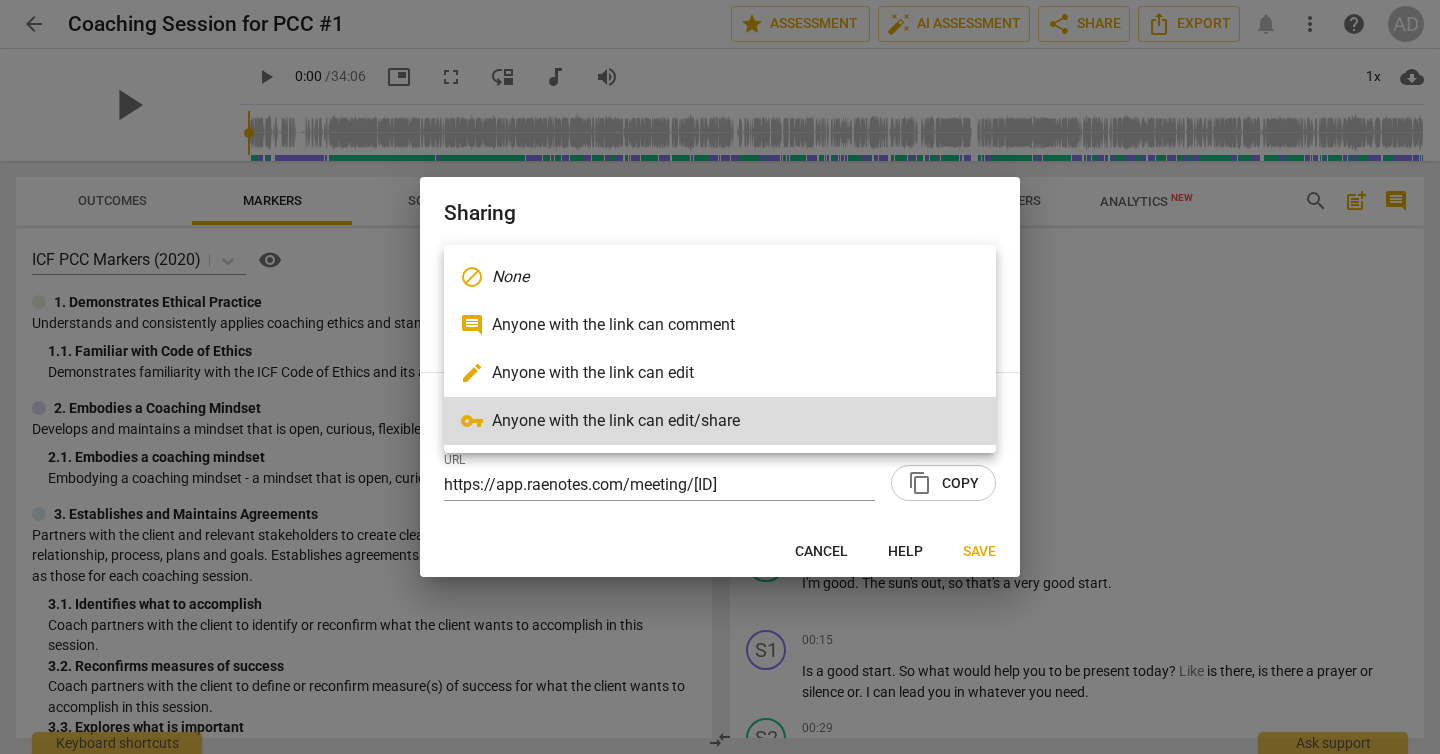 click at bounding box center (720, 377) 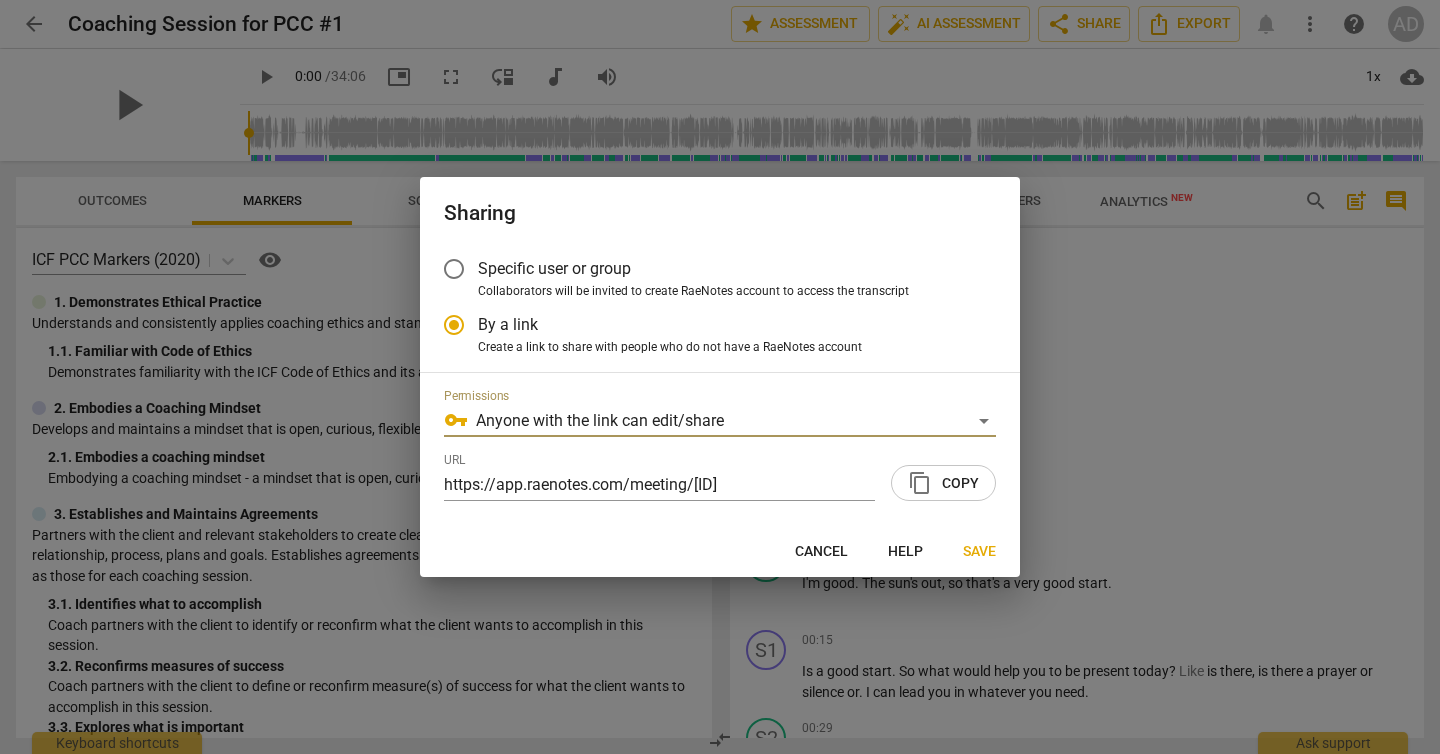click on "Cancel" at bounding box center [821, 552] 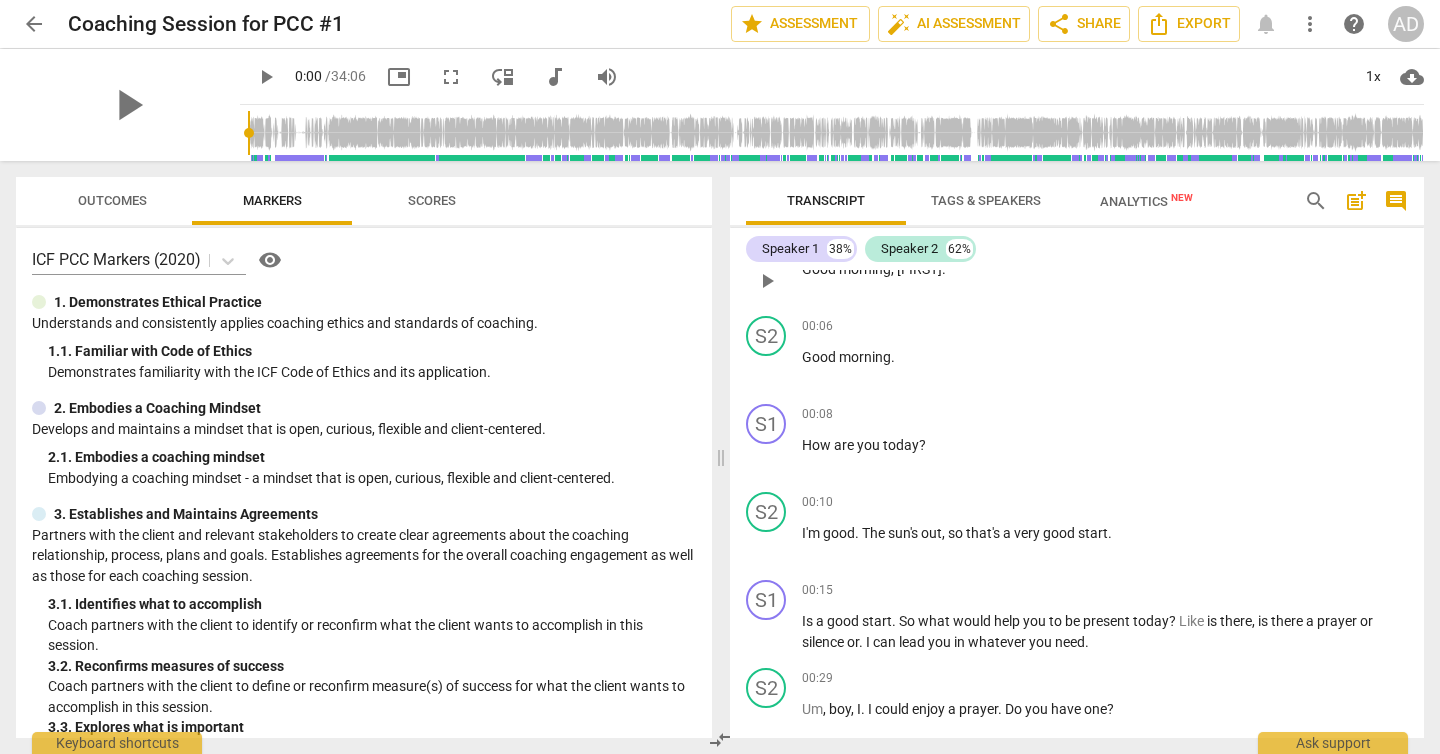 scroll, scrollTop: 0, scrollLeft: 0, axis: both 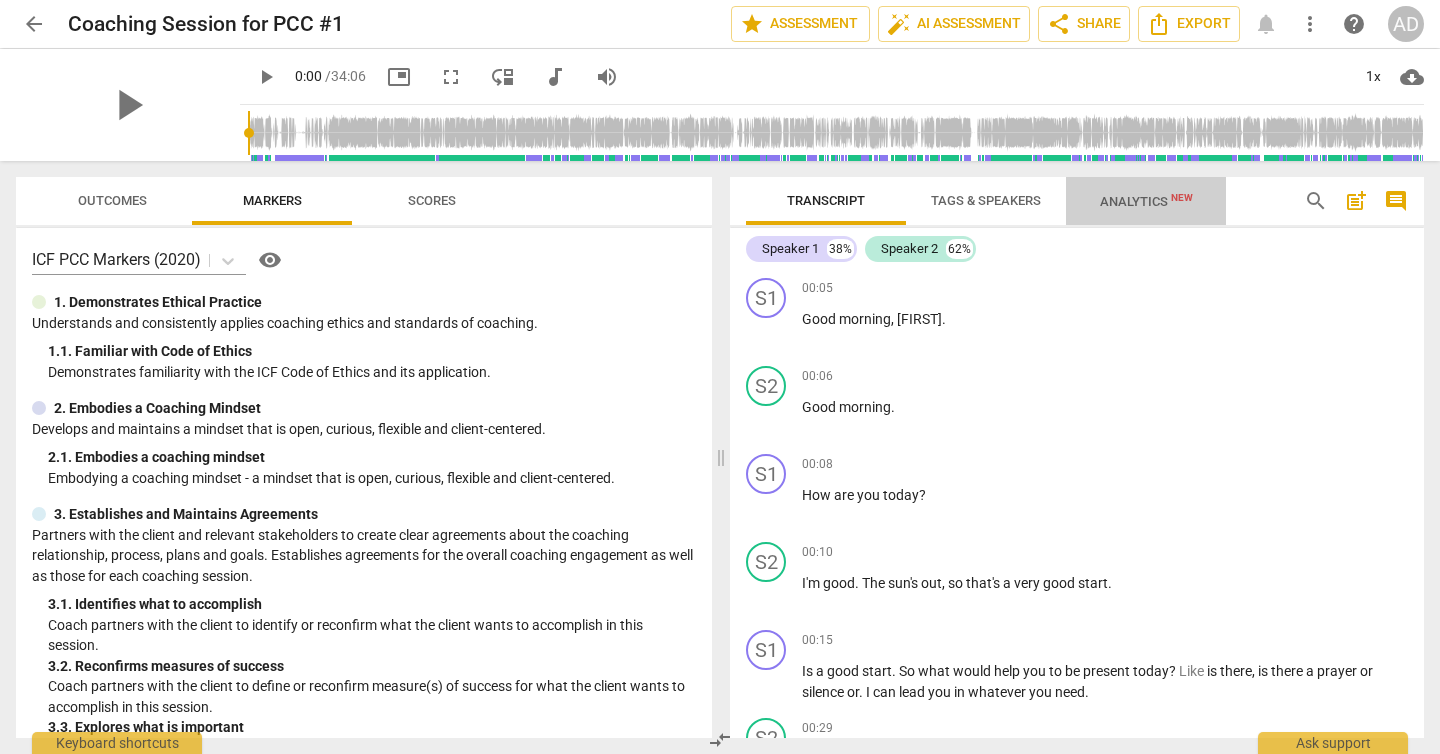 click on "Analytics   New" at bounding box center [1146, 201] 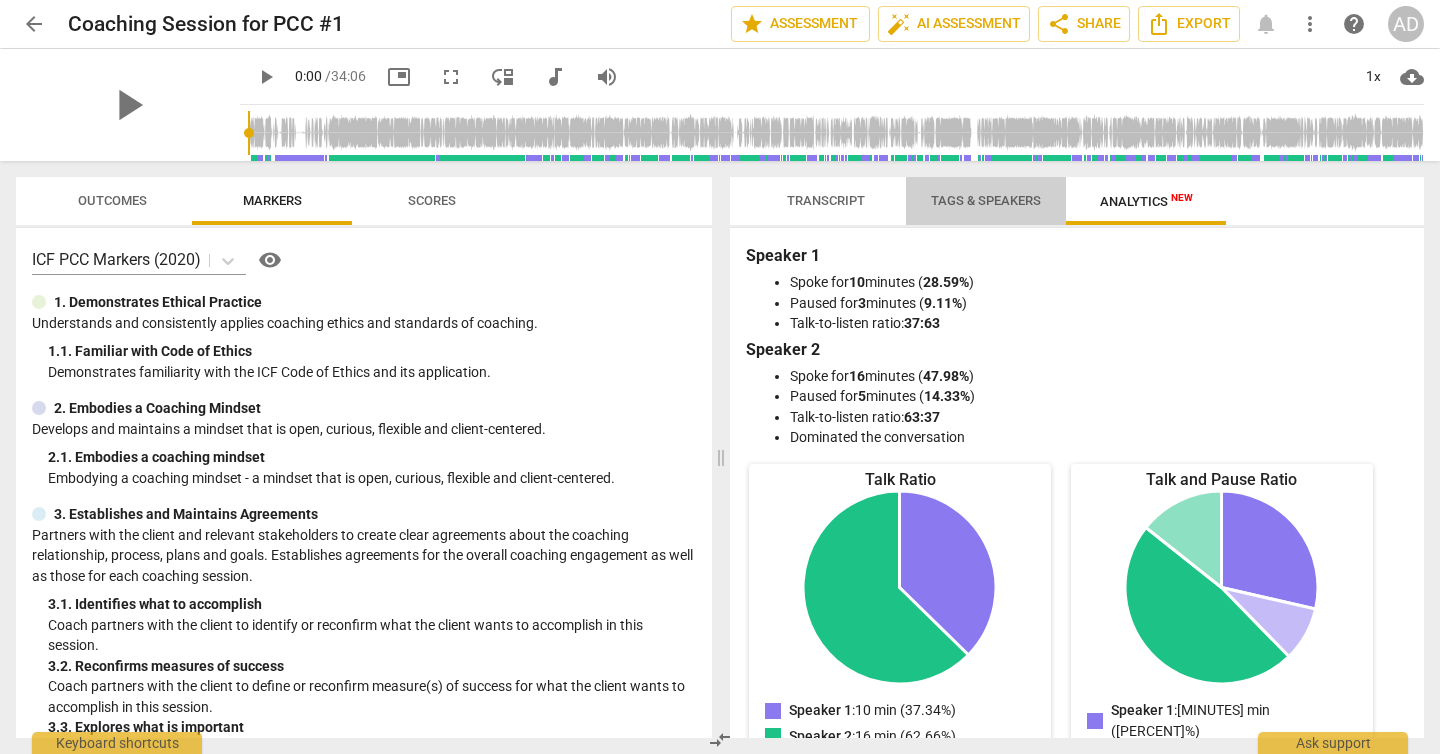 click on "Tags & Speakers" at bounding box center (986, 200) 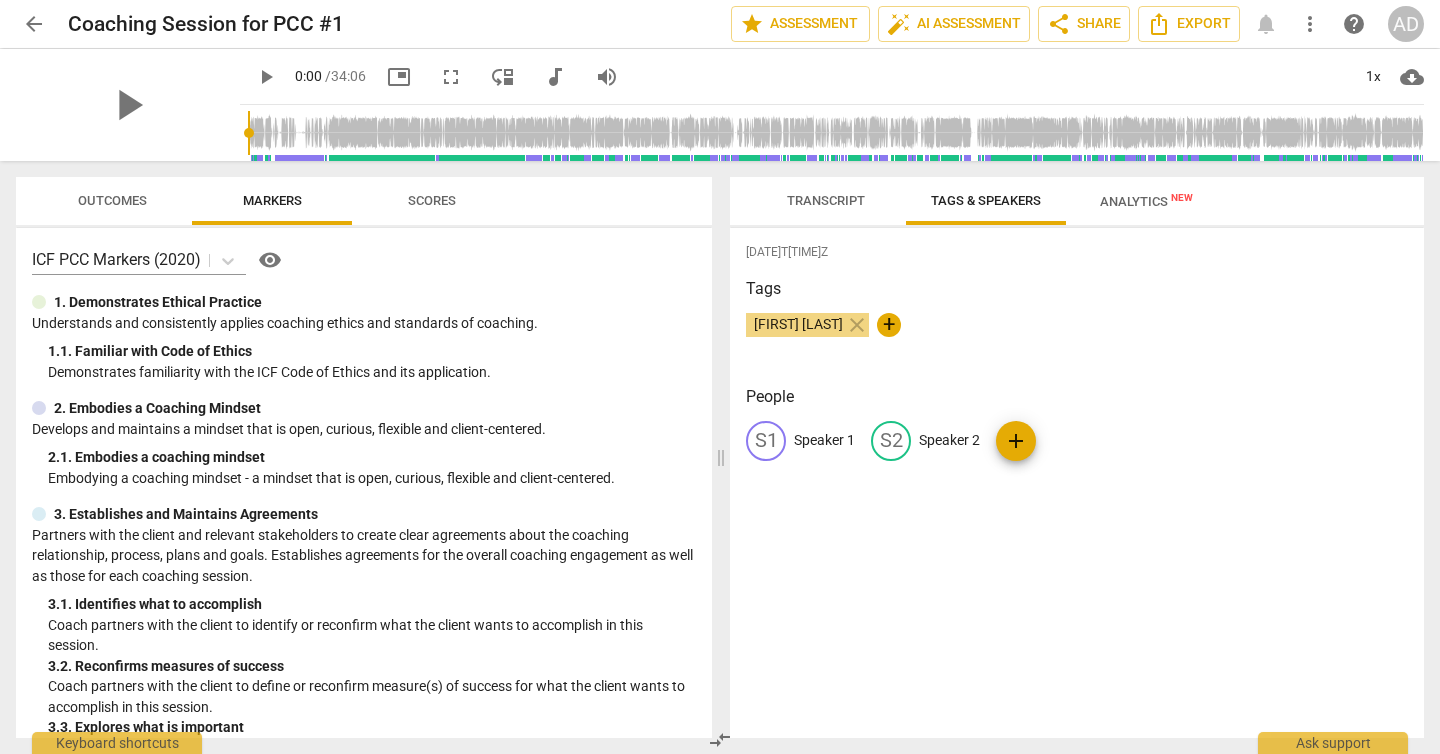 click on "Transcript" at bounding box center (826, 200) 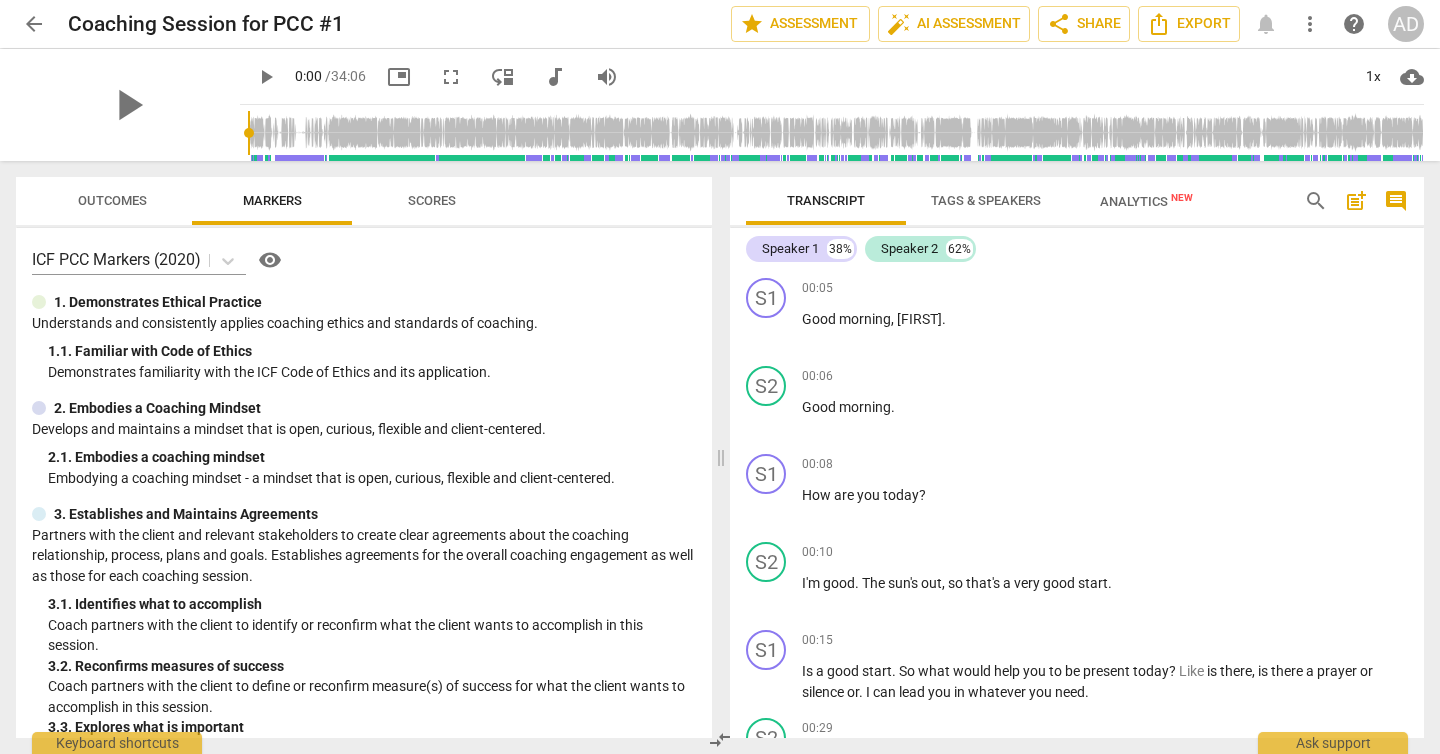 click on "Analytics   New" at bounding box center (1146, 201) 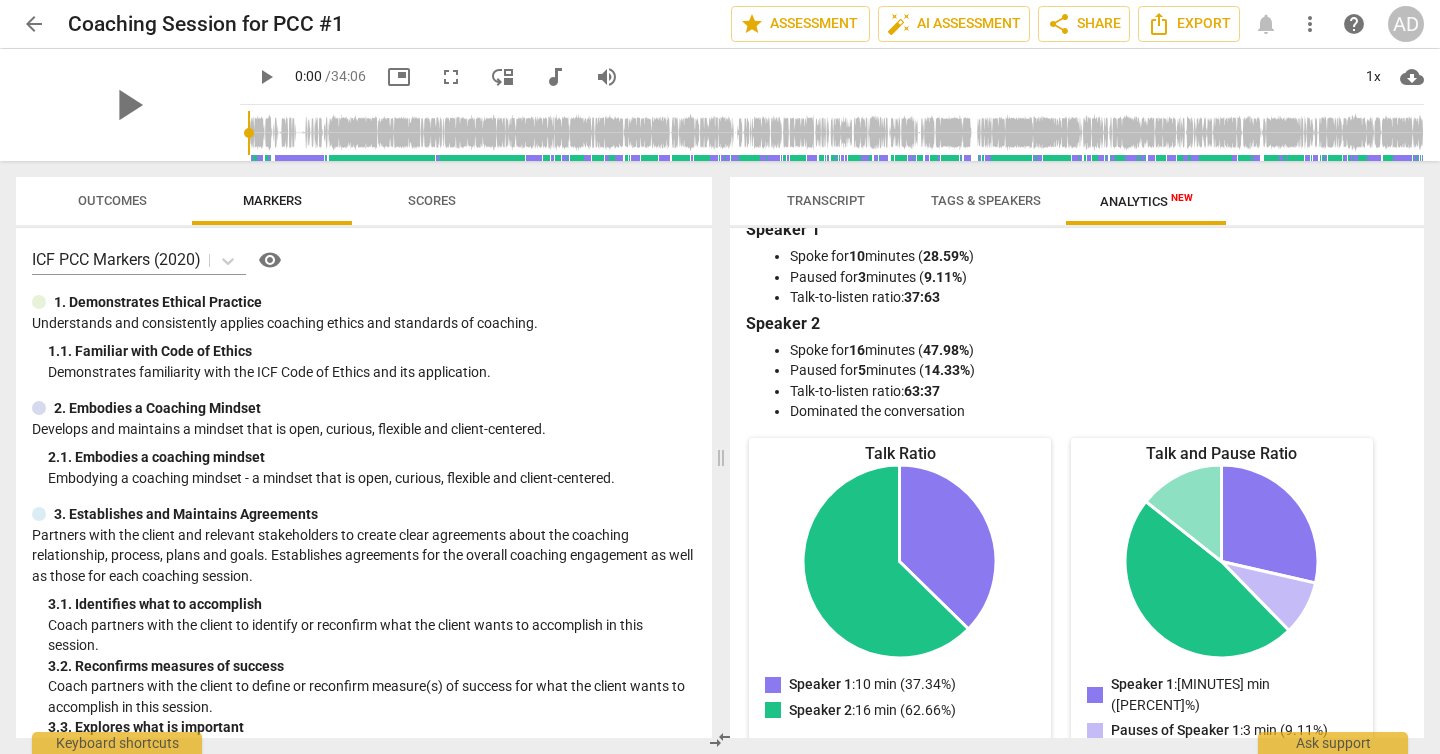 scroll, scrollTop: 0, scrollLeft: 0, axis: both 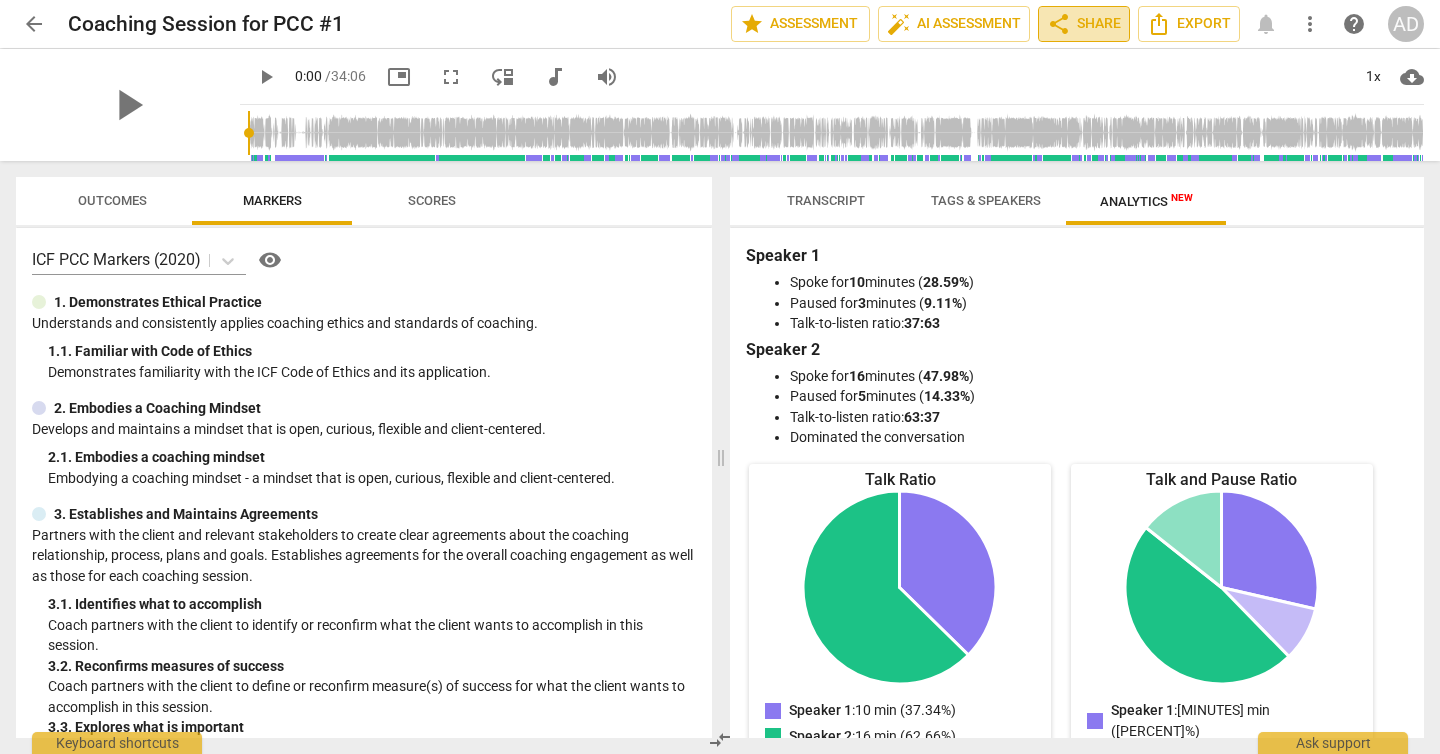 click on "share" at bounding box center [1059, 24] 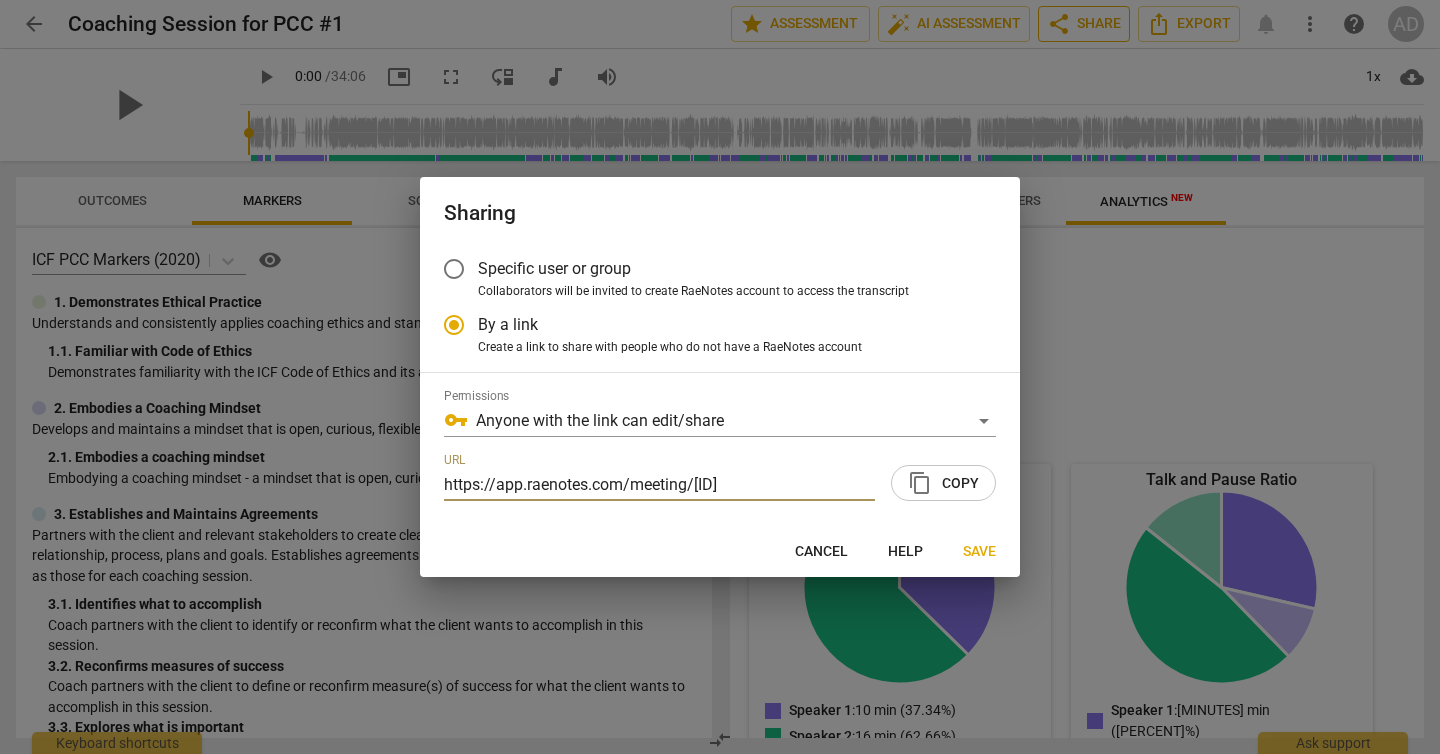scroll, scrollTop: 0, scrollLeft: 102, axis: horizontal 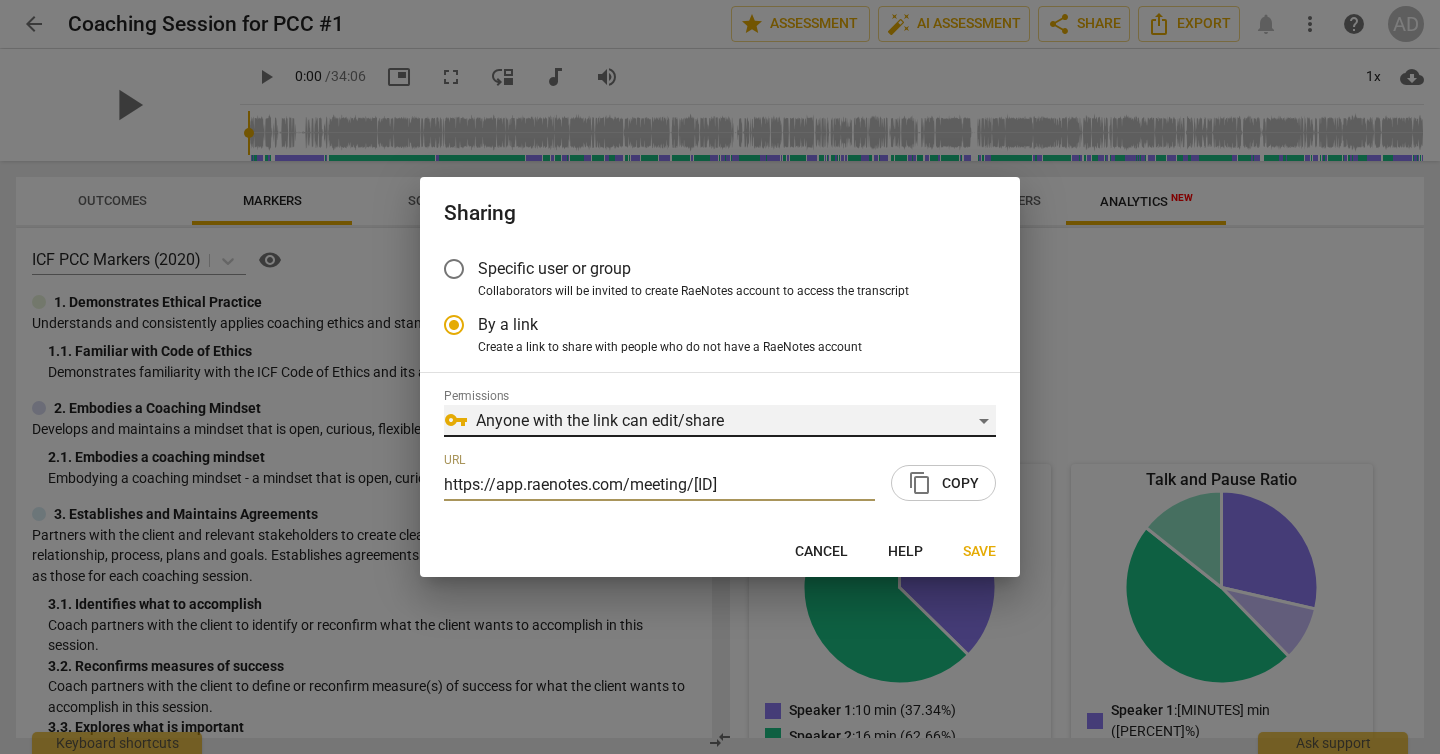 click on "vpn_key Anyone with the link can edit/share" at bounding box center (720, 421) 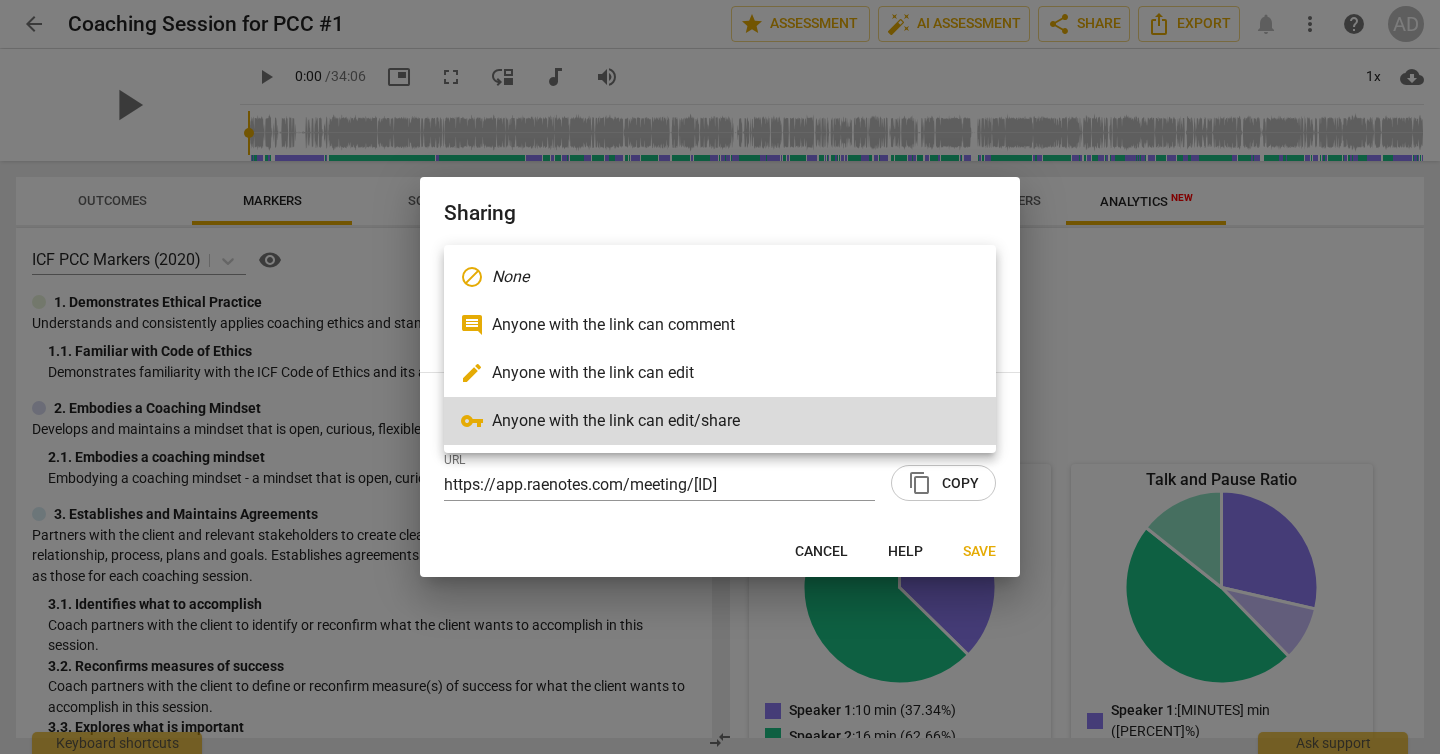 click at bounding box center [720, 377] 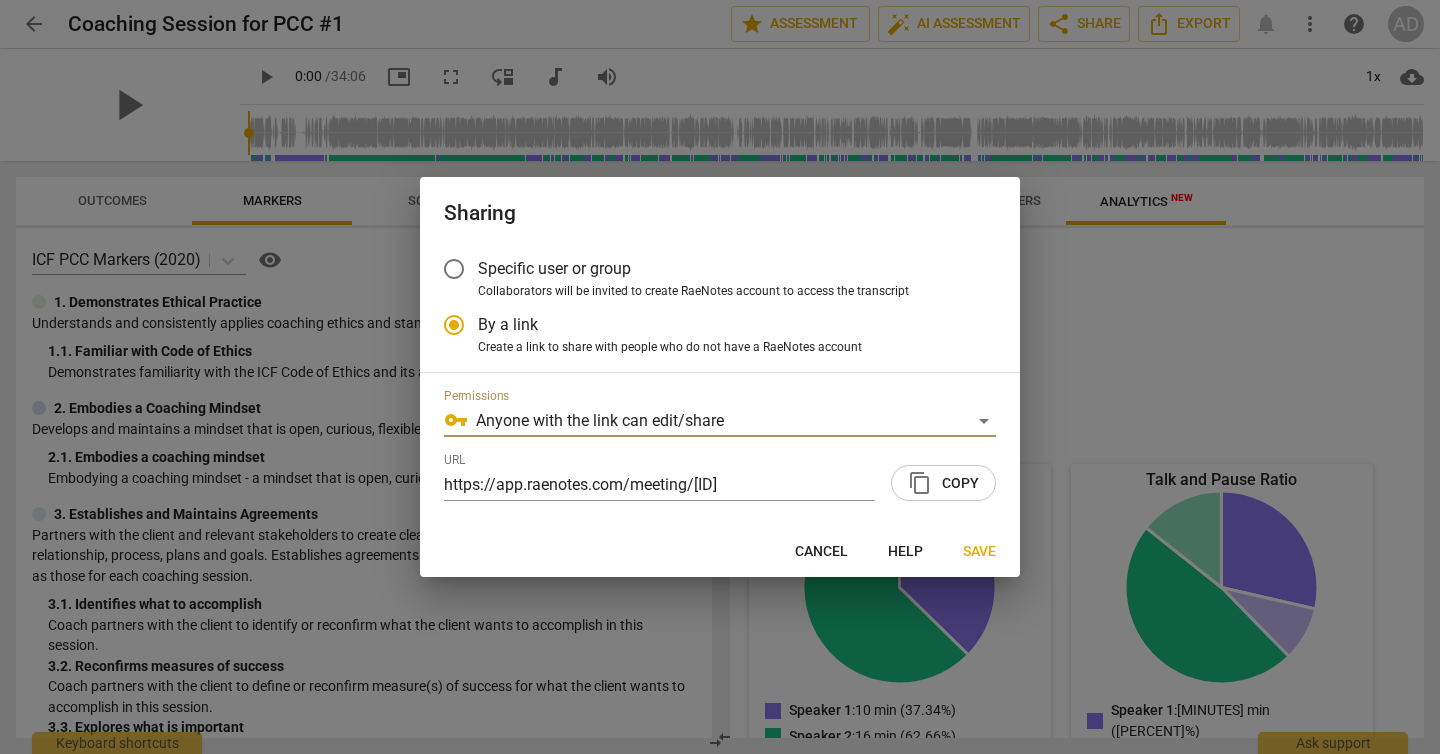 click on "Help" at bounding box center (905, 552) 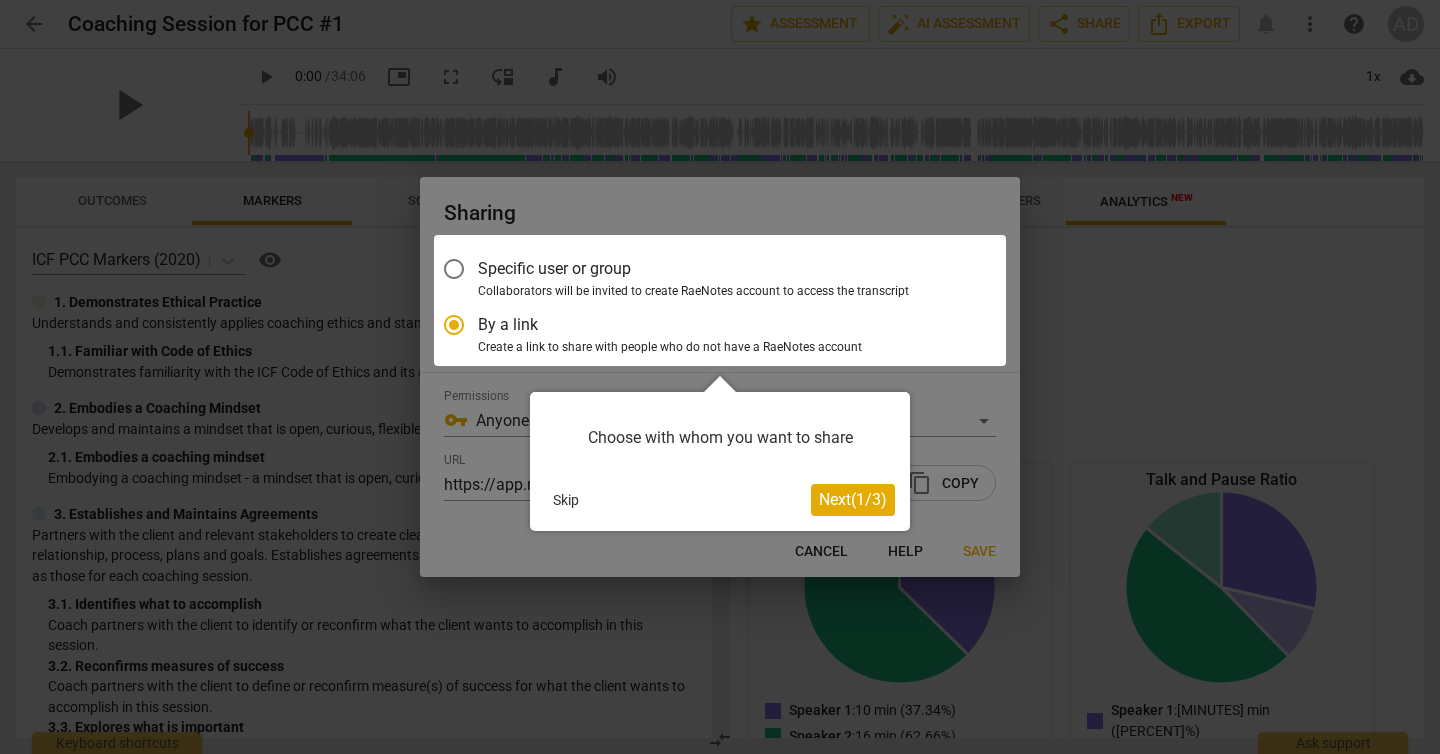 click on "Next  ( 1 / 3 )" at bounding box center (853, 499) 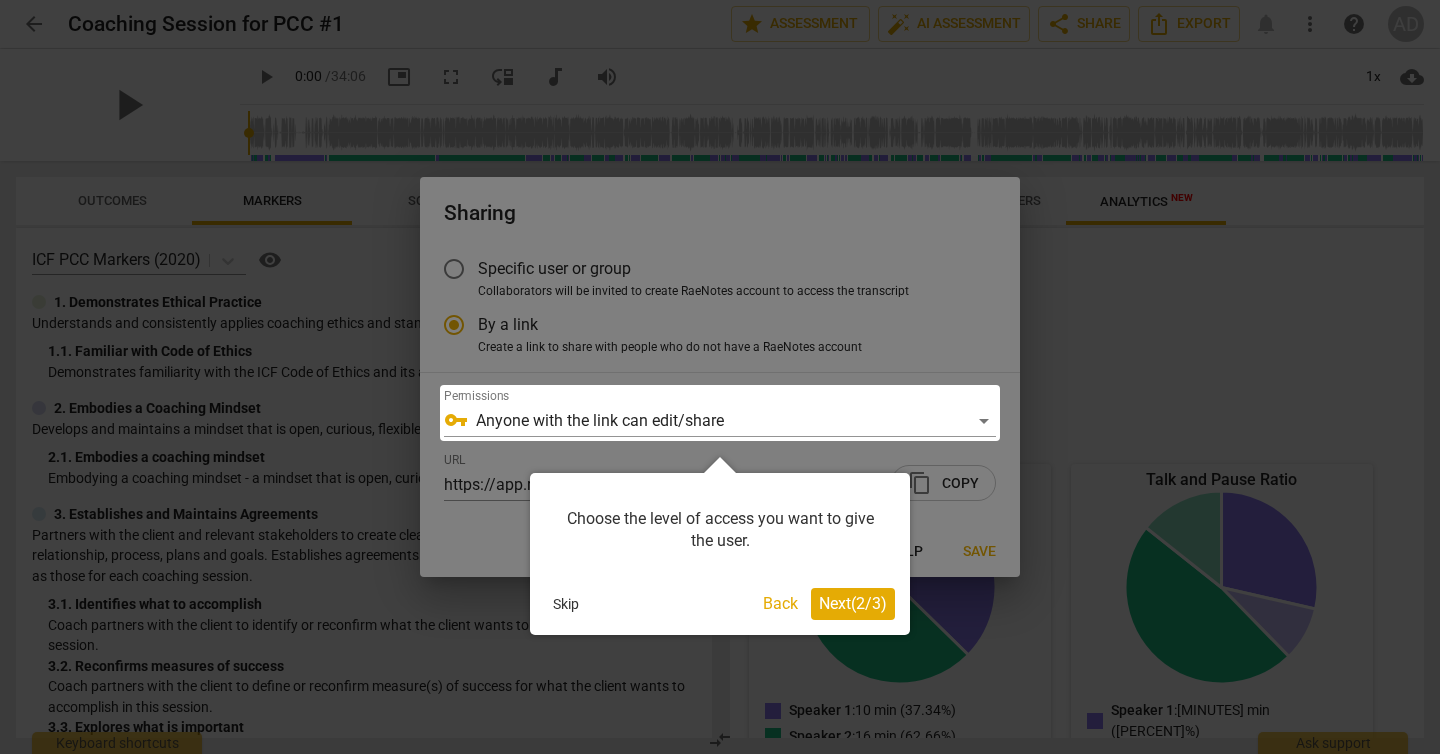 click on "Next  ( 2 / 3 )" at bounding box center (853, 603) 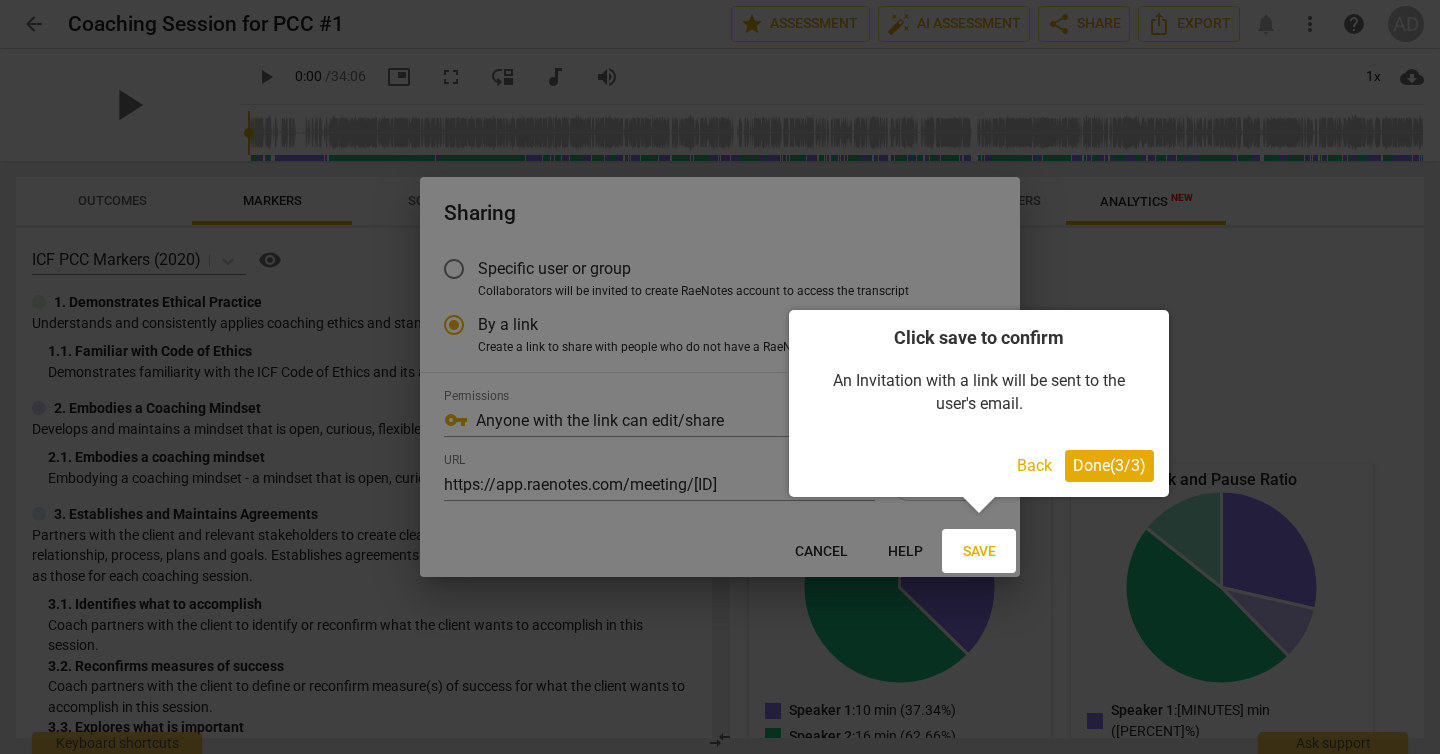 click on "Back" at bounding box center (1034, 466) 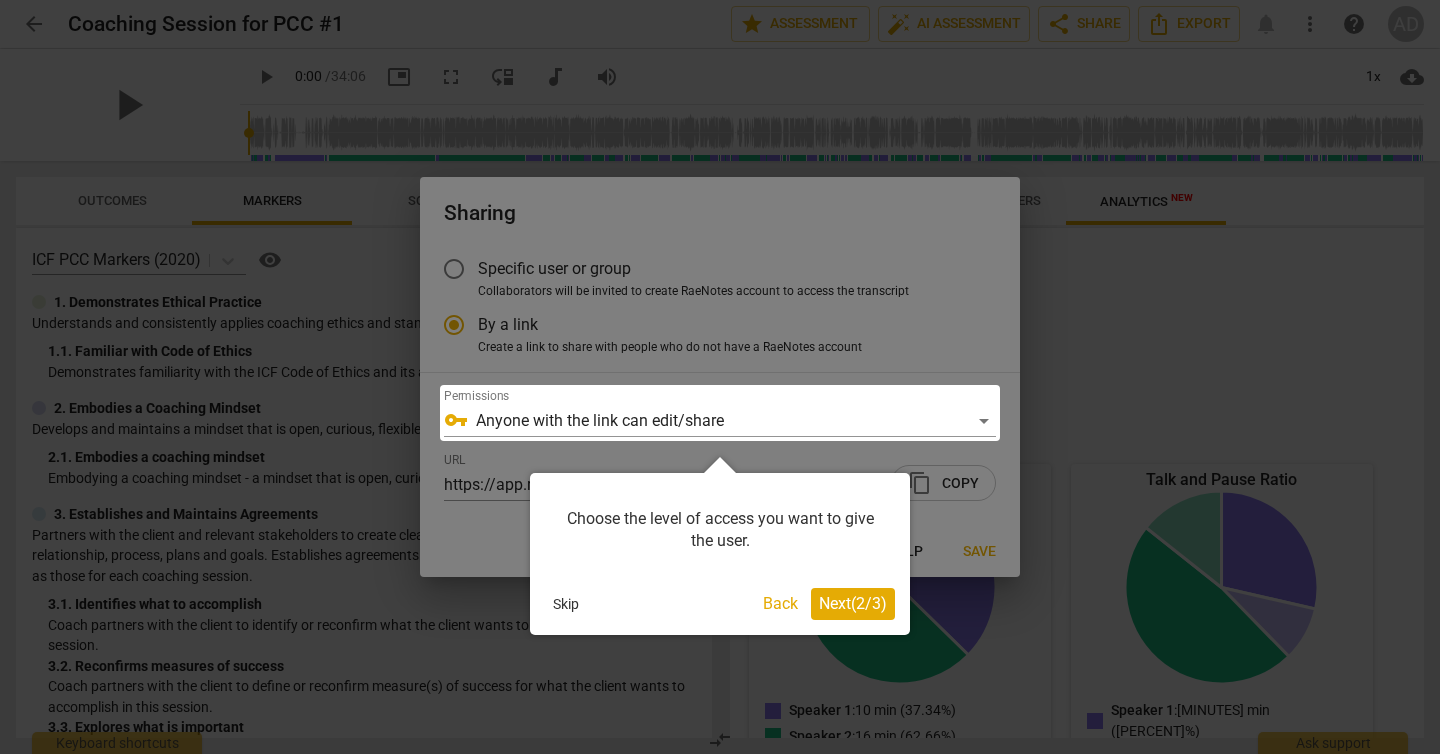 click on "Back" at bounding box center (780, 604) 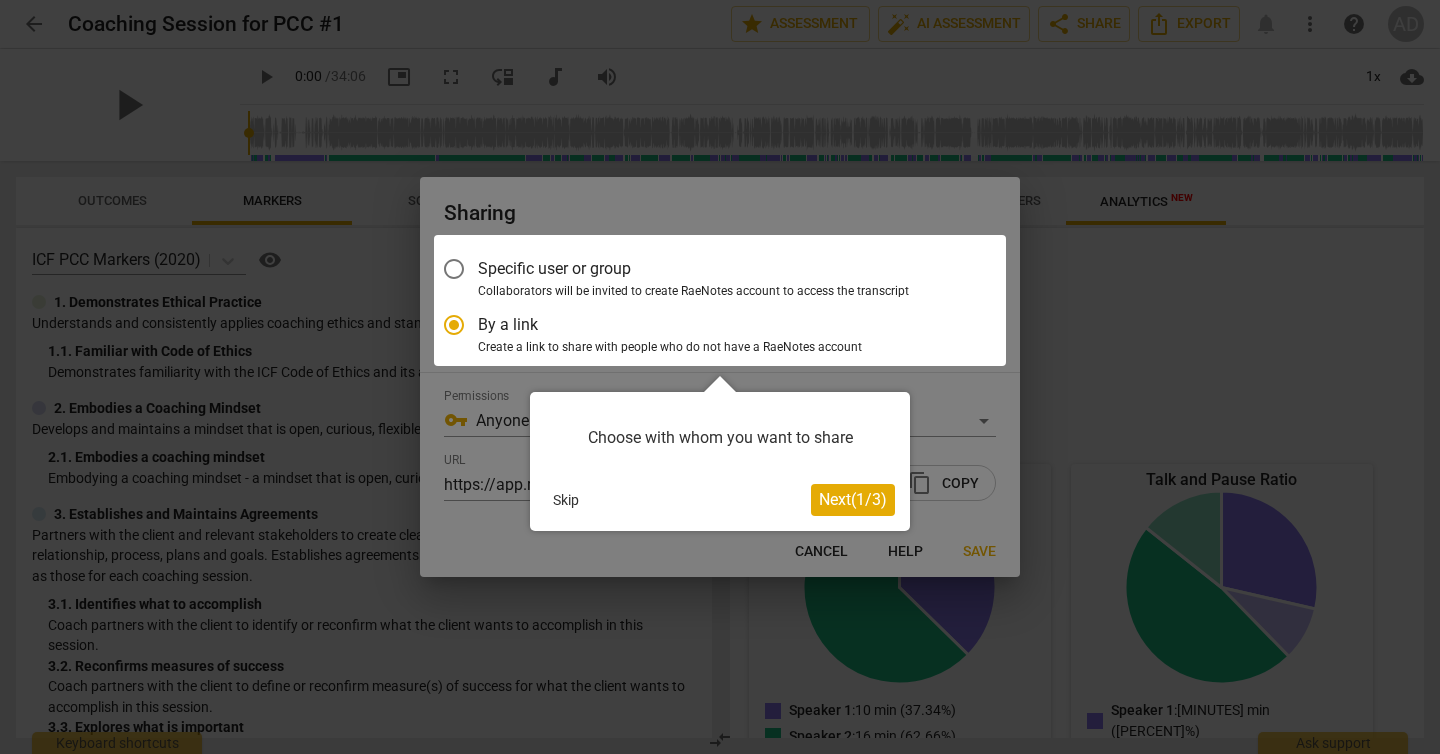 click at bounding box center [720, 377] 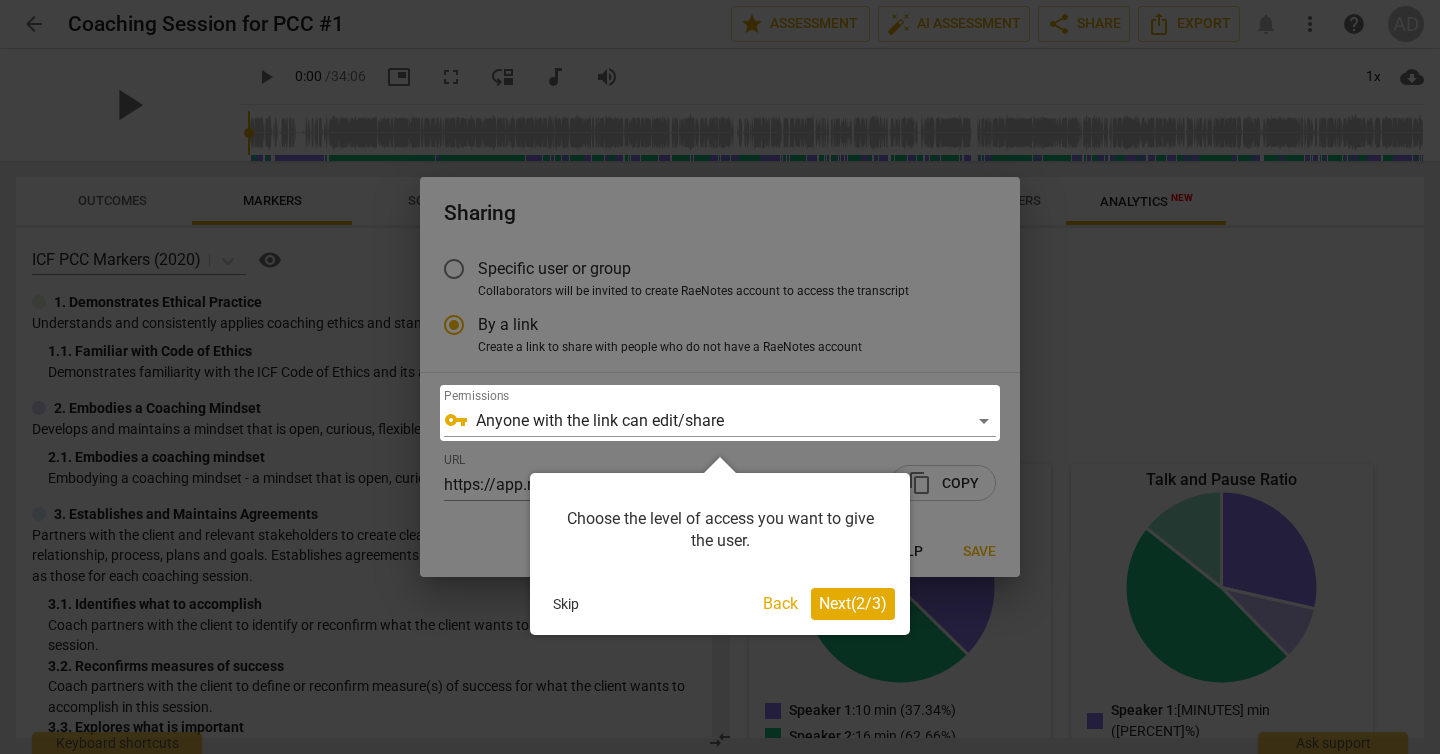 click on "Skip" at bounding box center (566, 604) 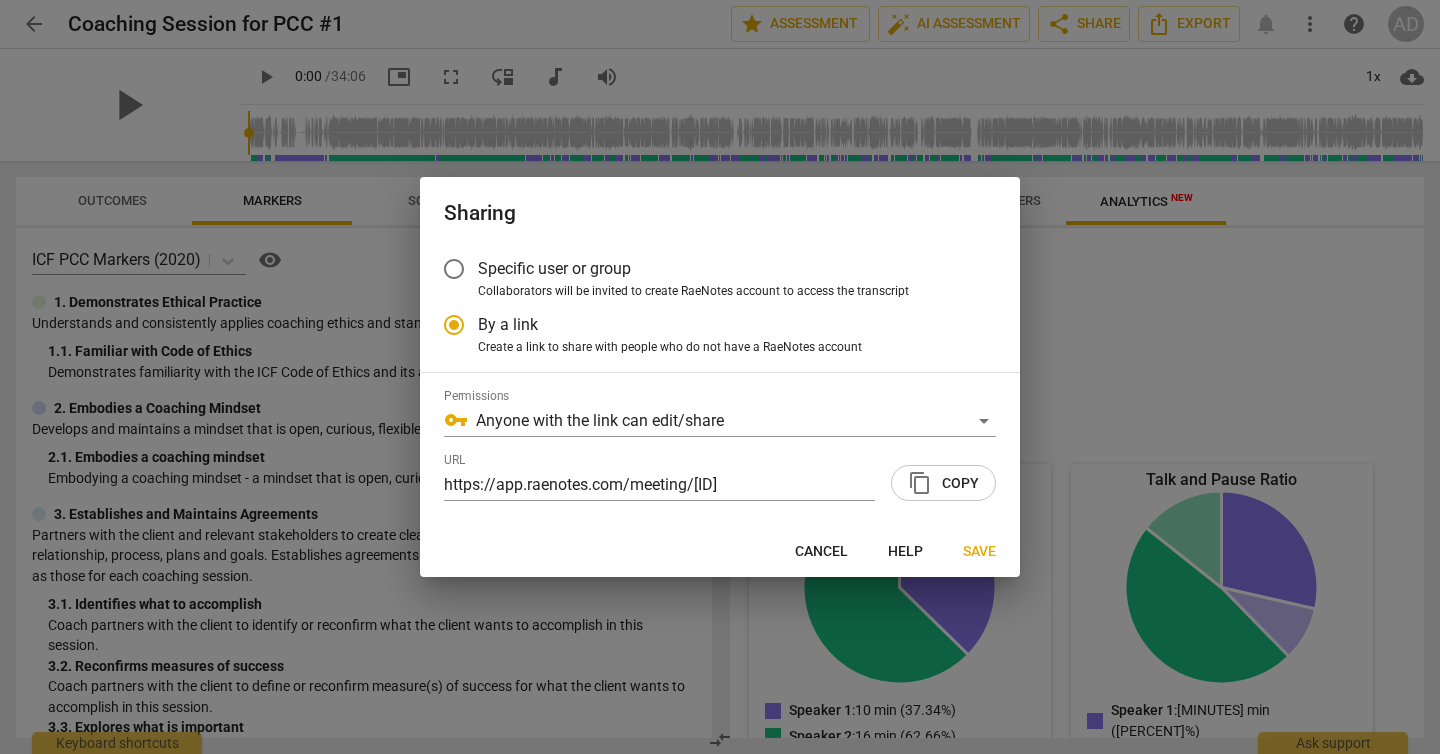 click at bounding box center (720, 377) 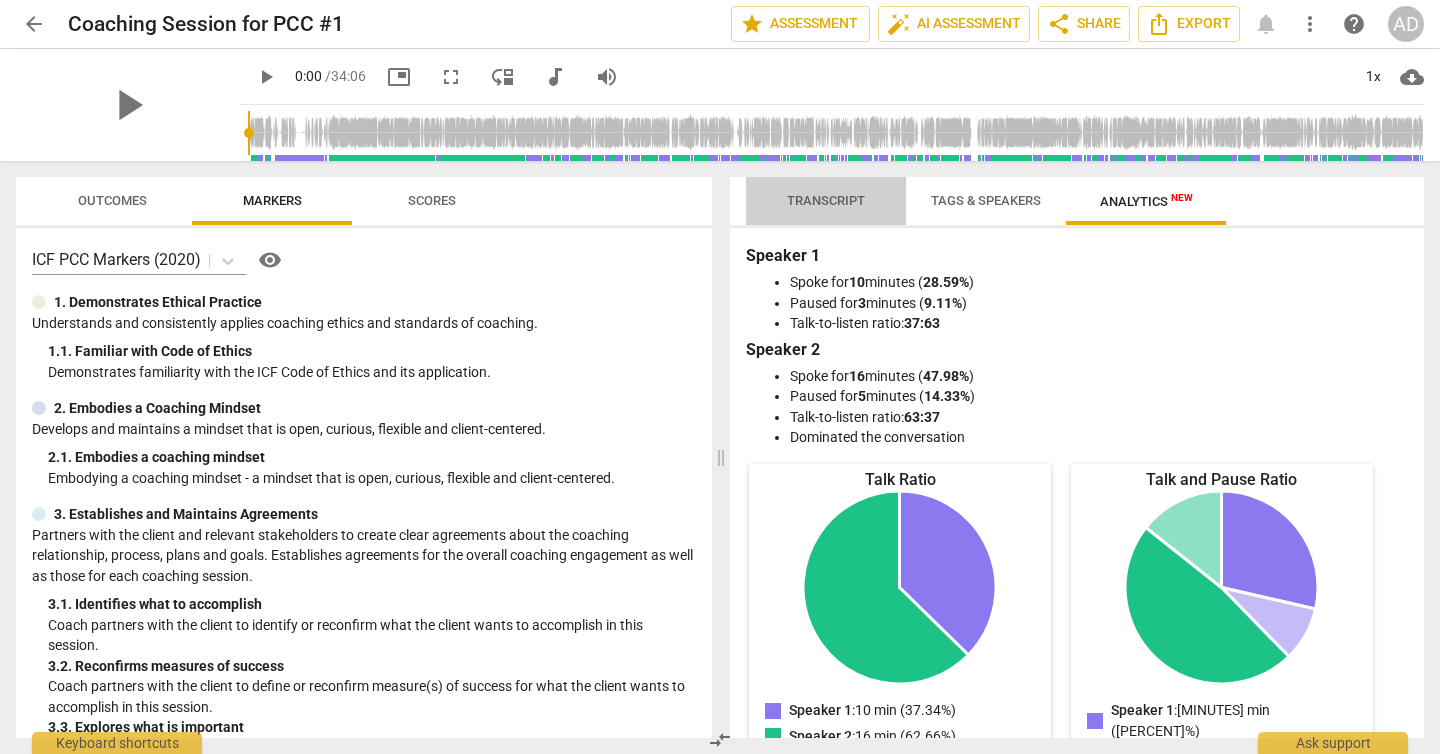click on "Transcript" at bounding box center (826, 200) 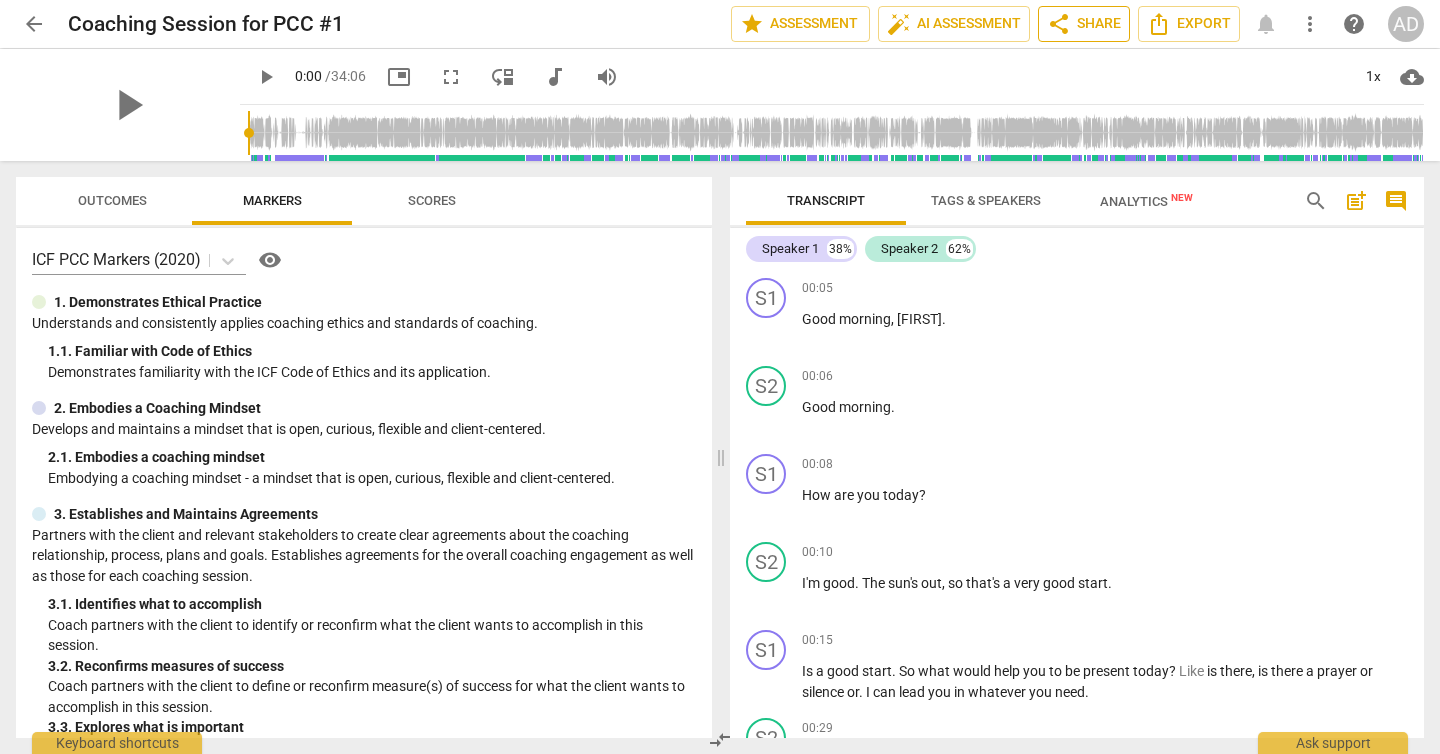 click on "share" at bounding box center (1059, 24) 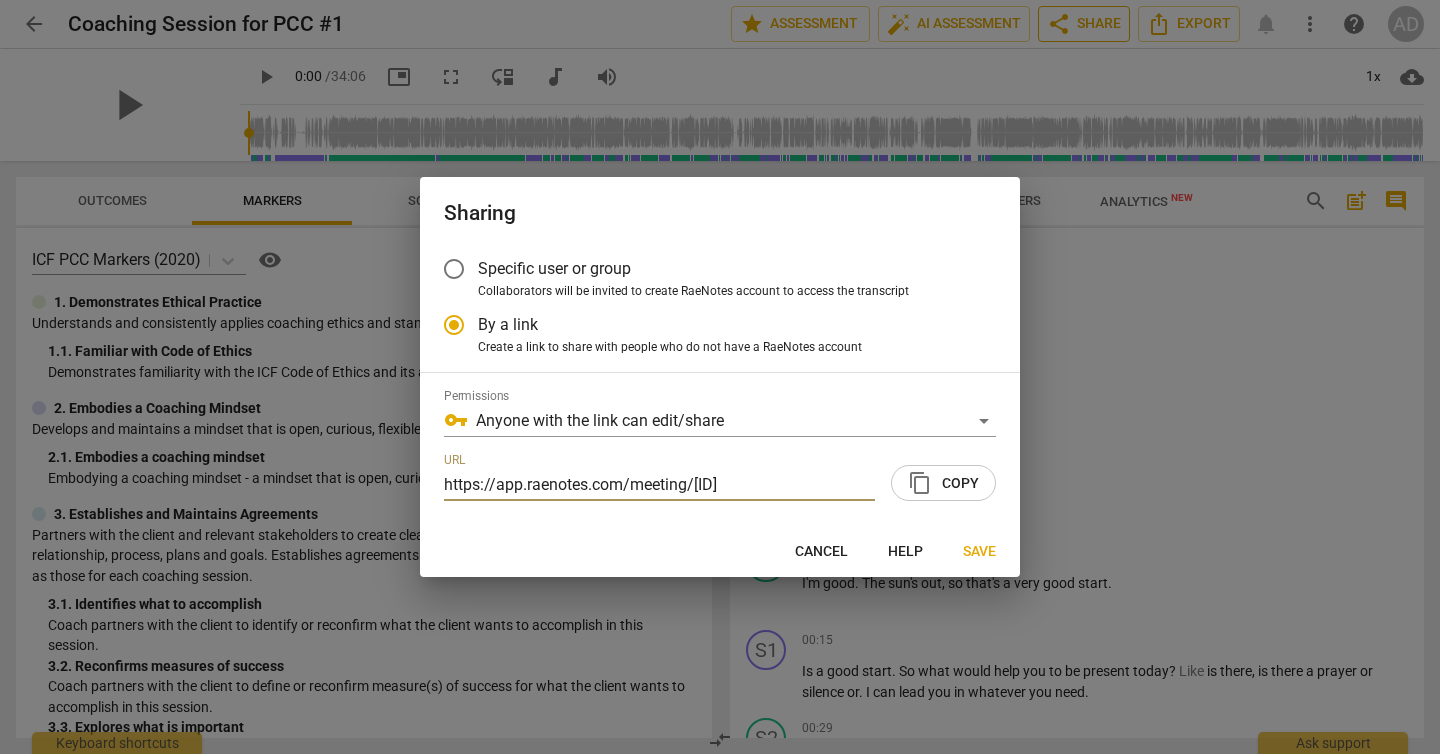 scroll, scrollTop: 0, scrollLeft: 102, axis: horizontal 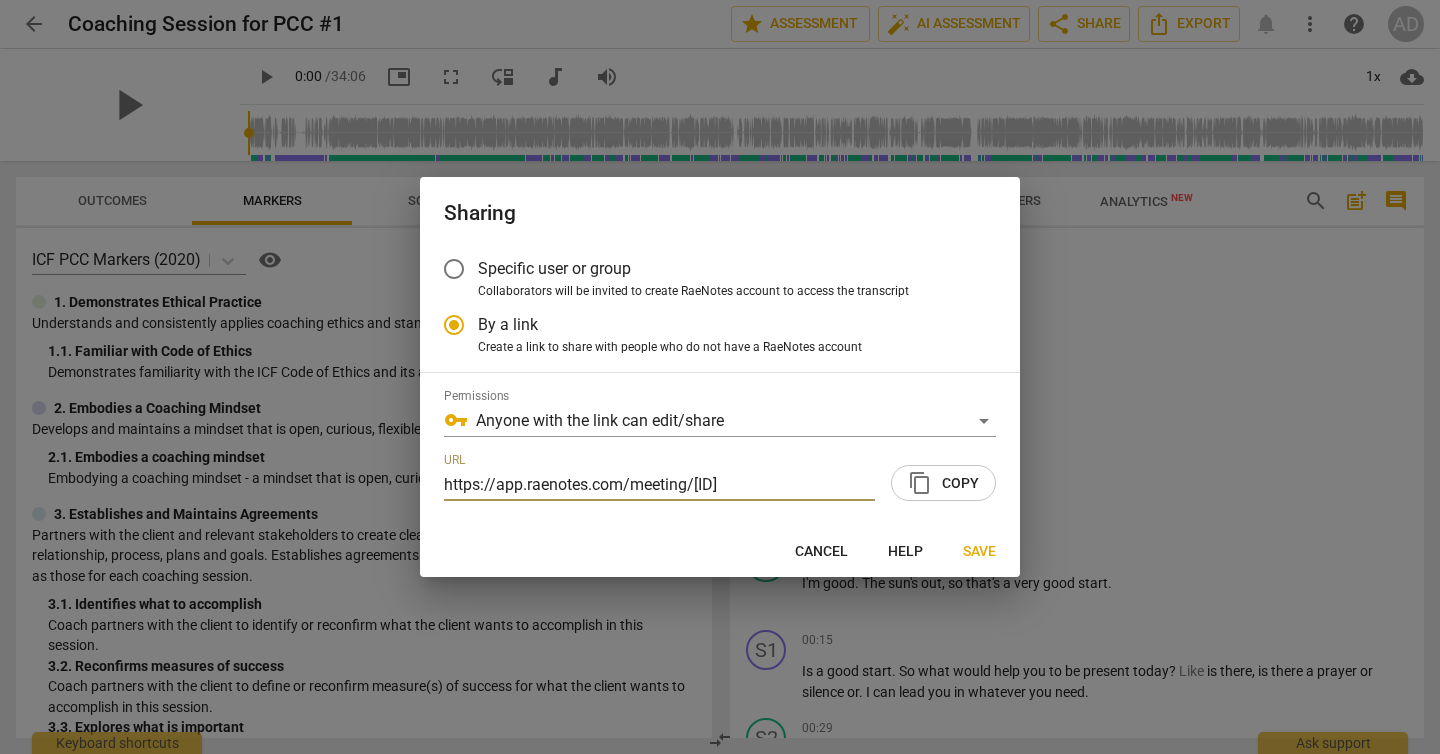 click on "content_copy   Copy" at bounding box center [943, 483] 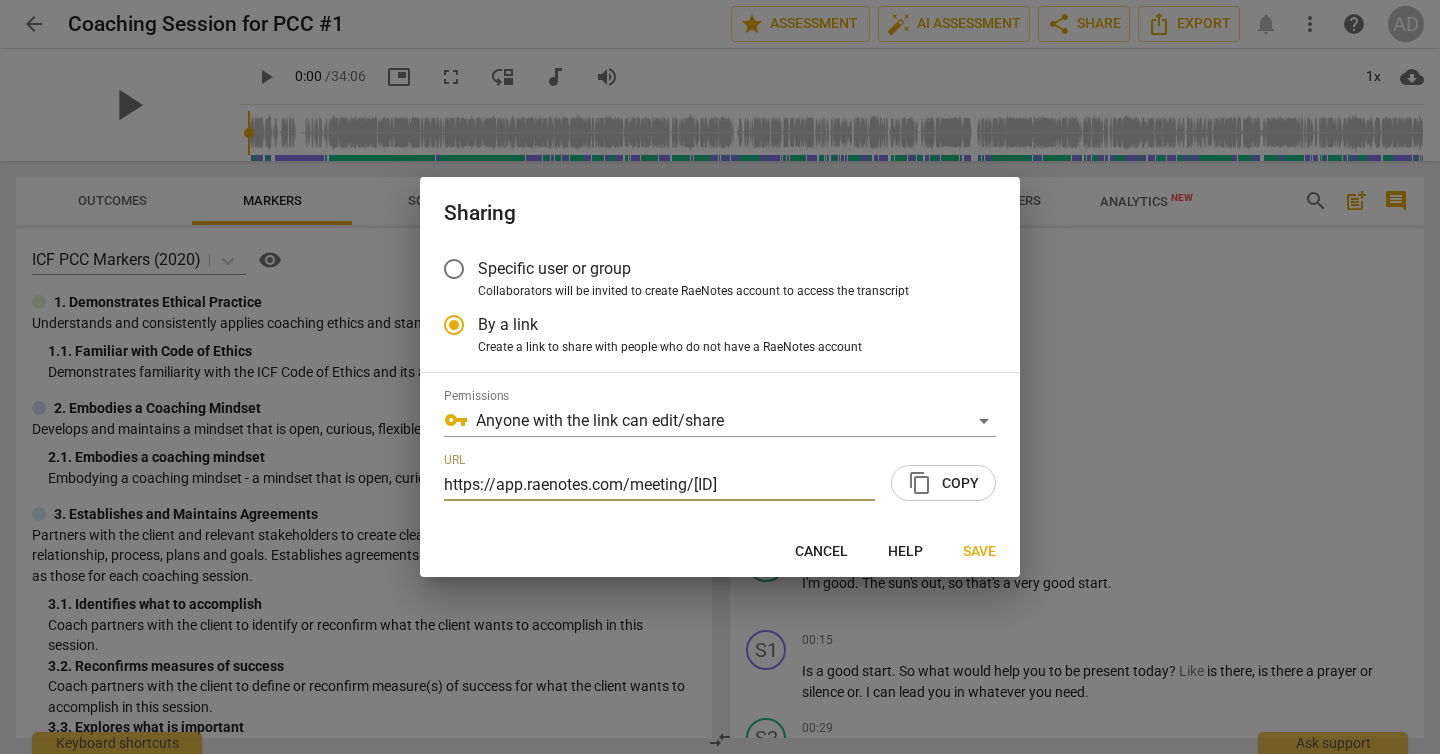 click on "Cancel" at bounding box center [821, 552] 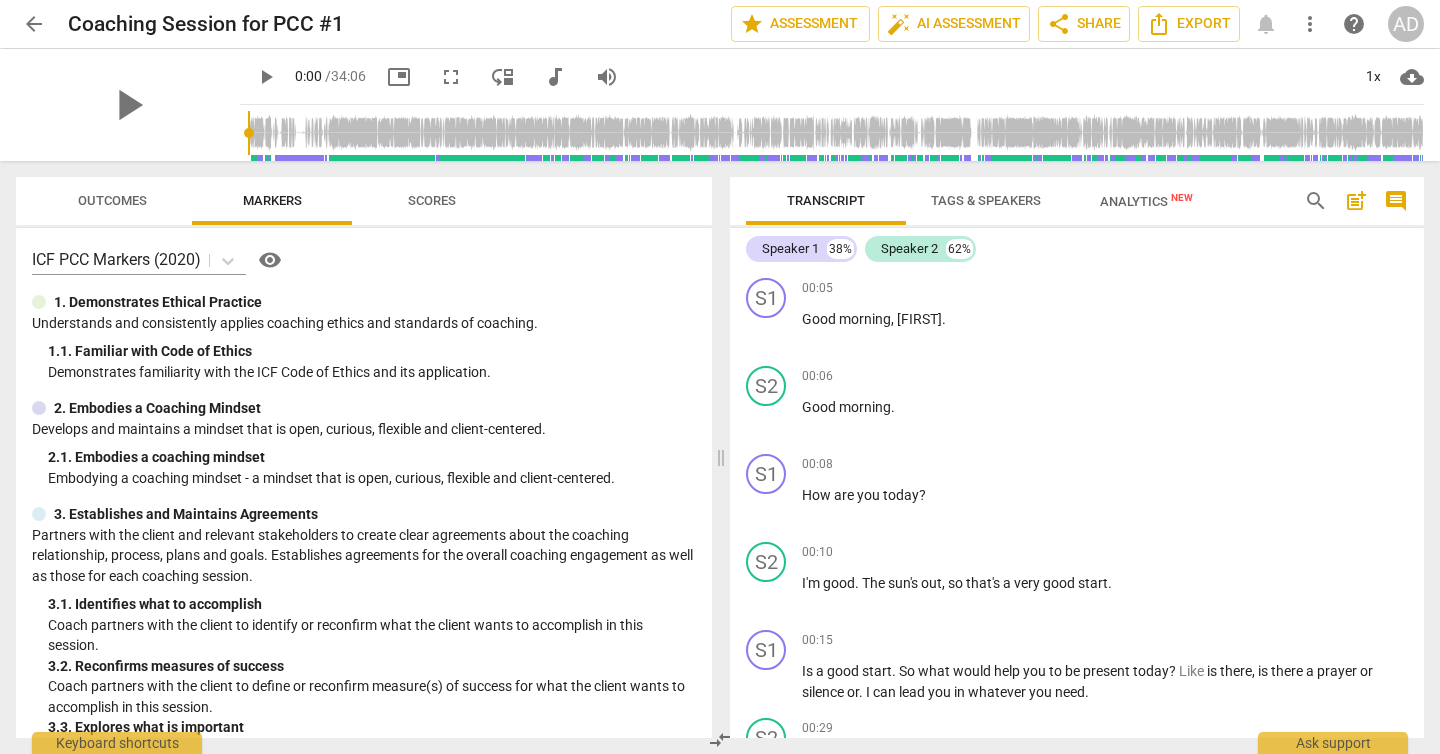 click on "arrow_back" at bounding box center (34, 24) 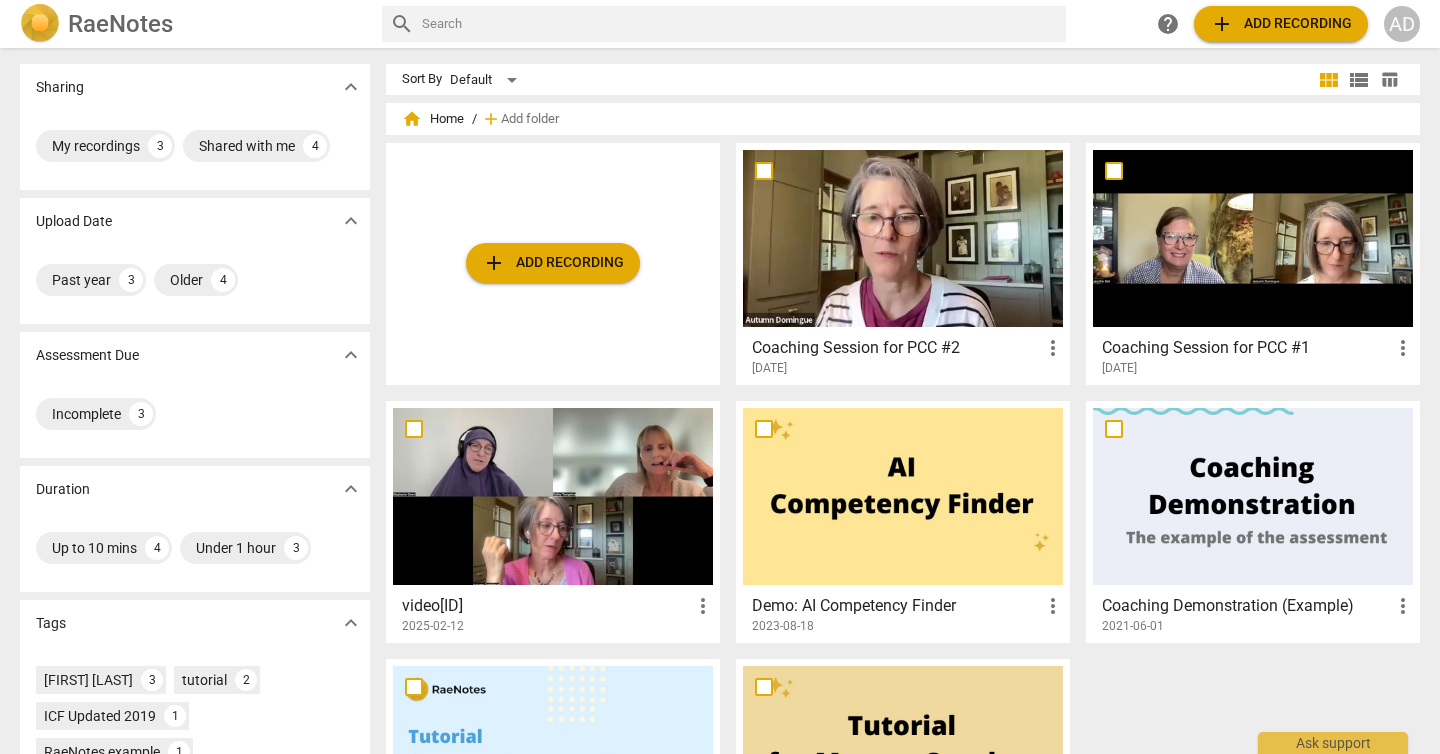 click at bounding box center [903, 238] 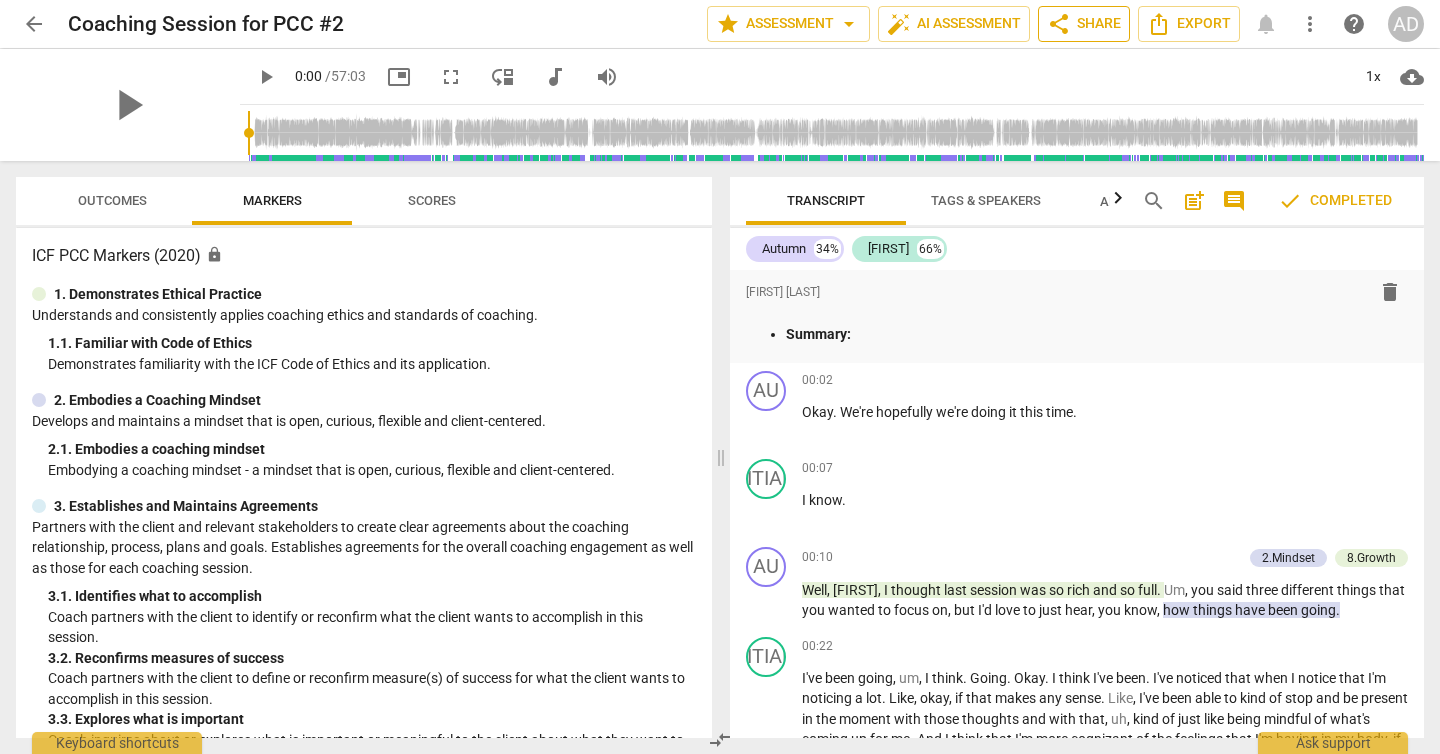 click on "share    Share" at bounding box center [1084, 24] 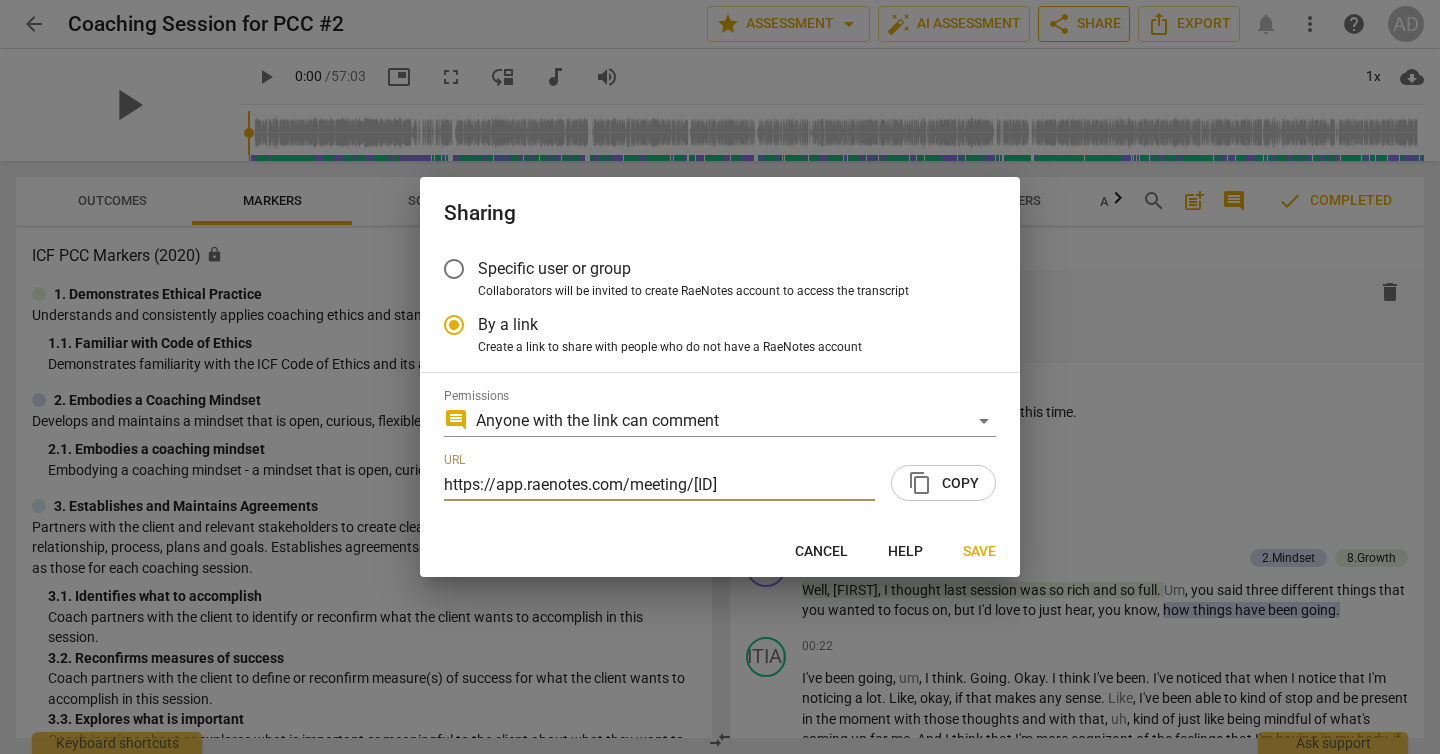 scroll, scrollTop: 0, scrollLeft: 103, axis: horizontal 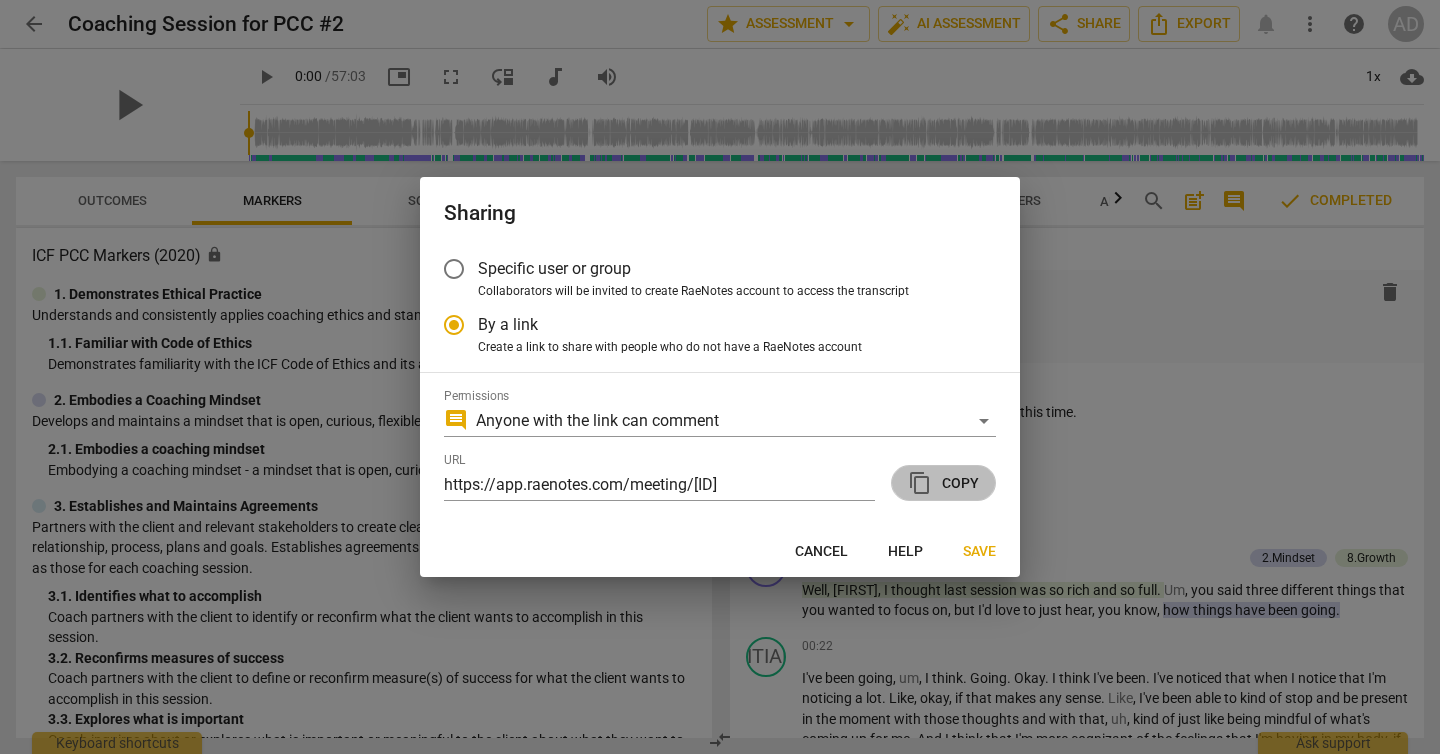 click on "content_copy   Copy" at bounding box center (943, 483) 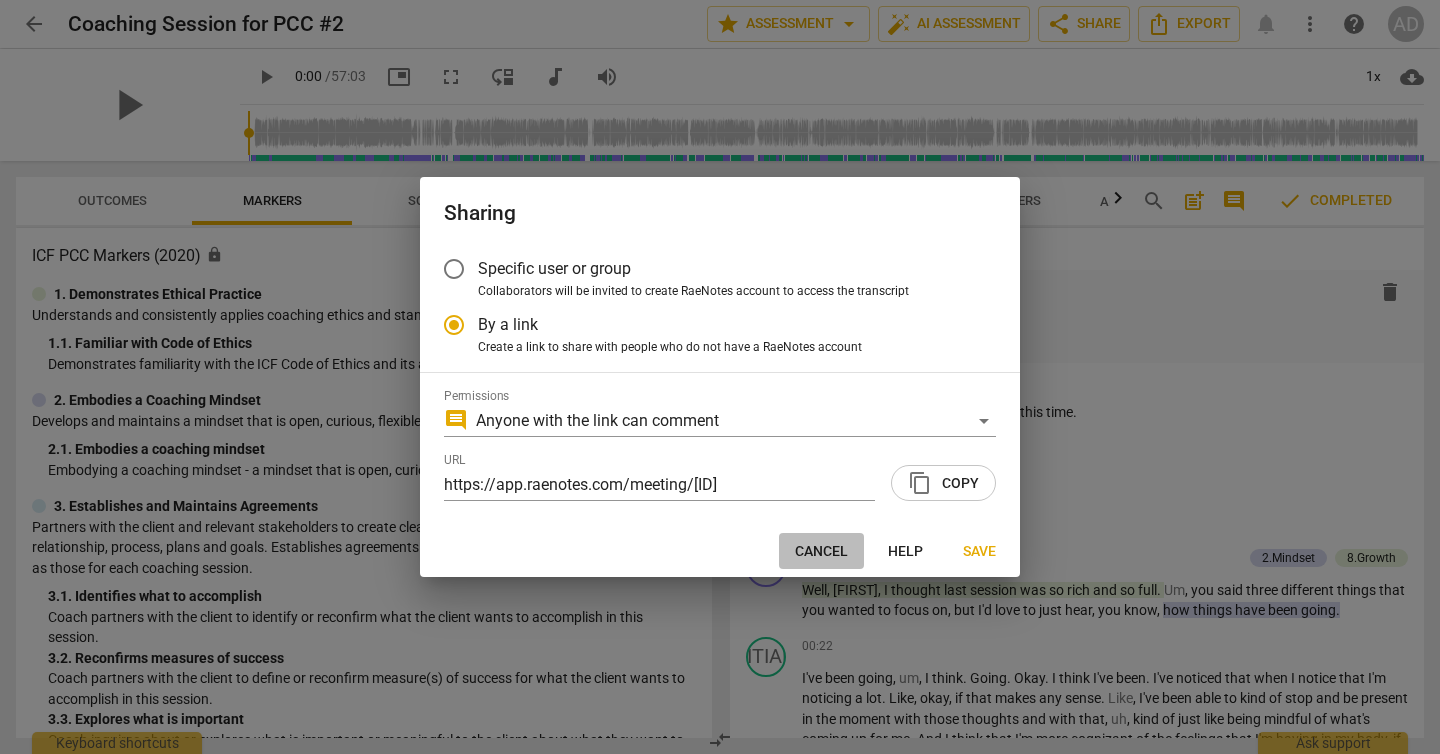 click on "Cancel" at bounding box center (821, 552) 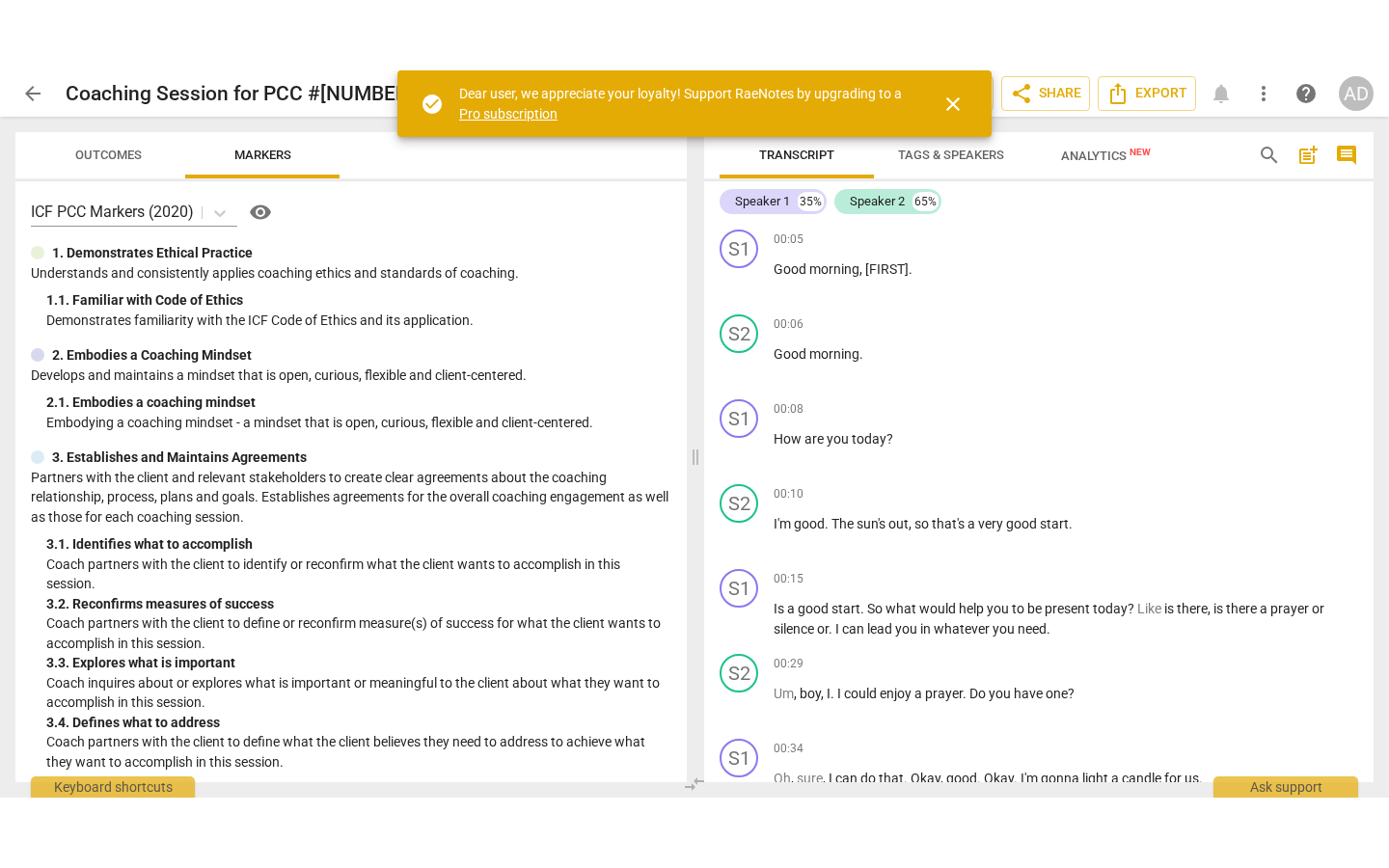 scroll, scrollTop: 0, scrollLeft: 0, axis: both 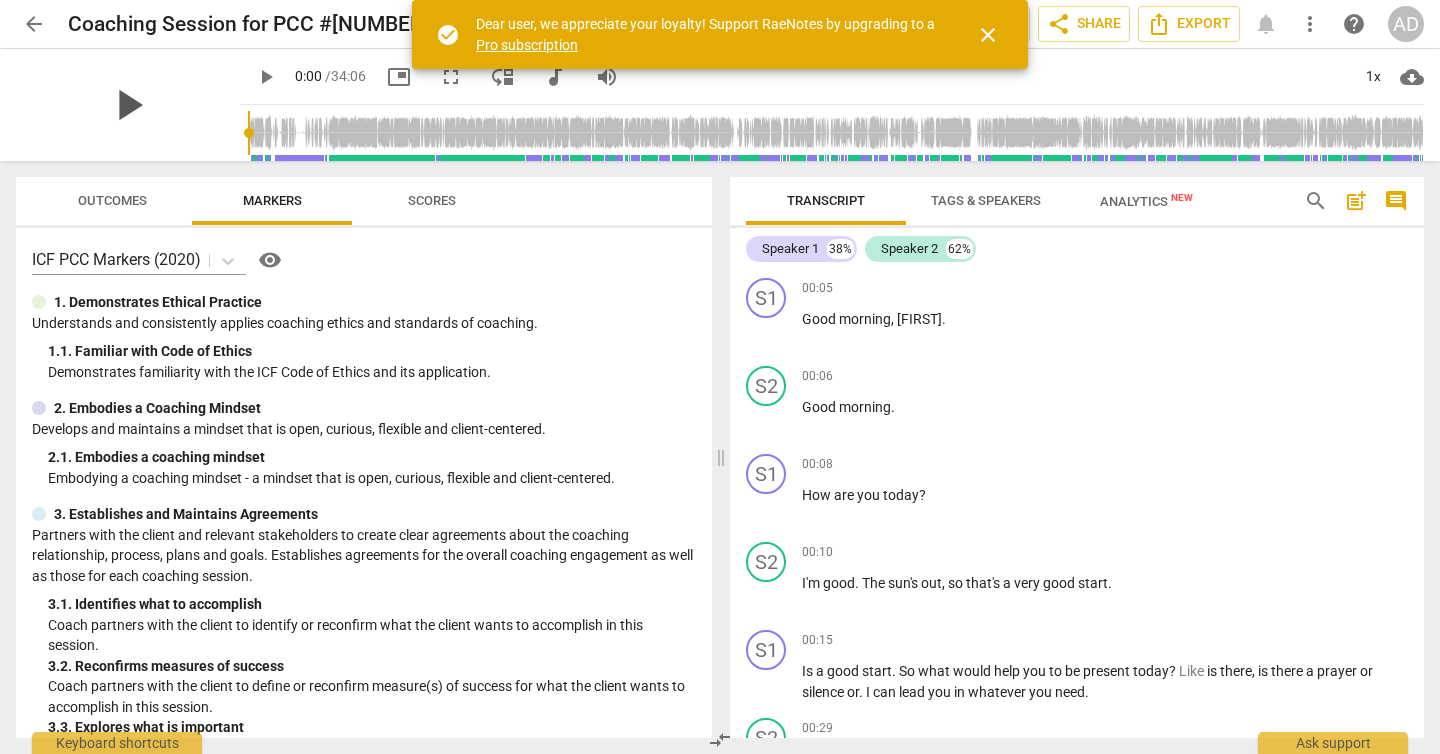 click on "play_arrow" at bounding box center [128, 105] 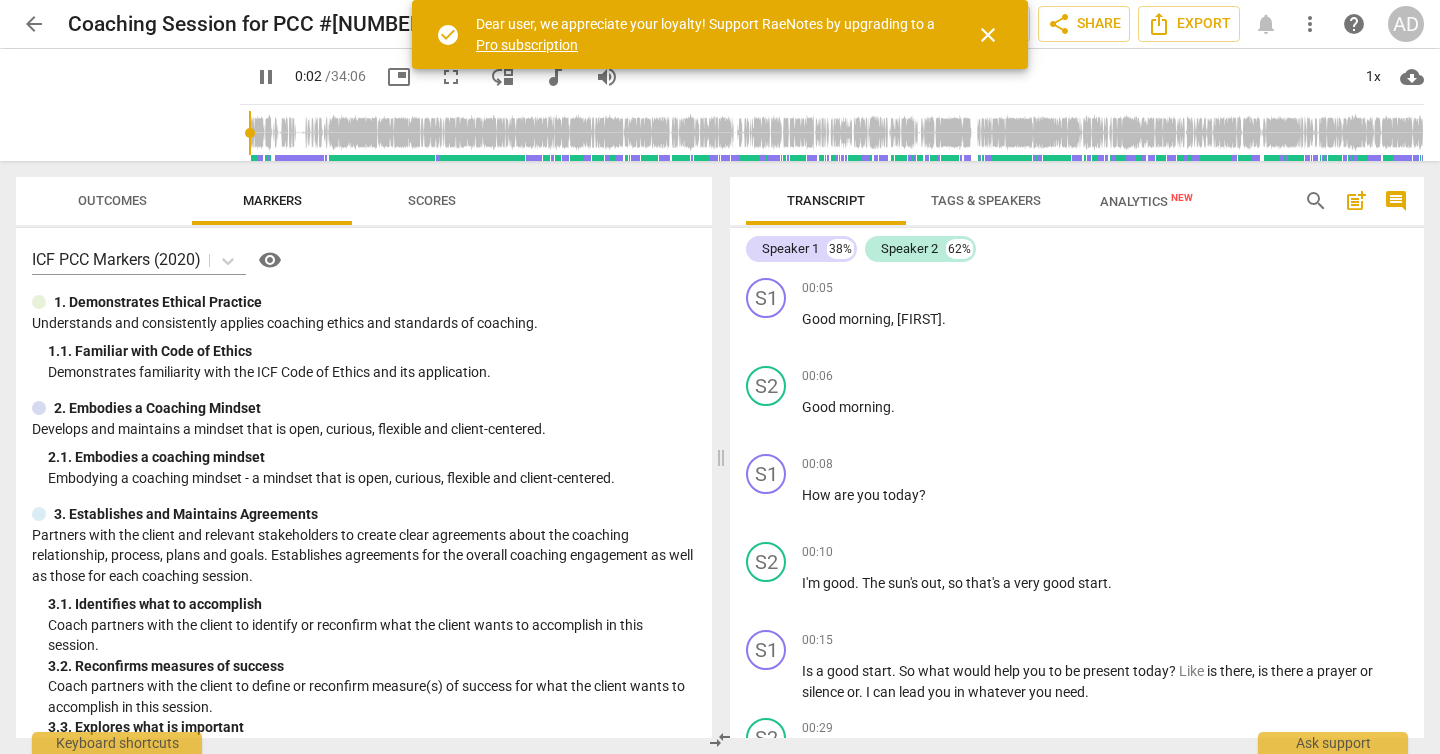 click on "close" at bounding box center (988, 35) 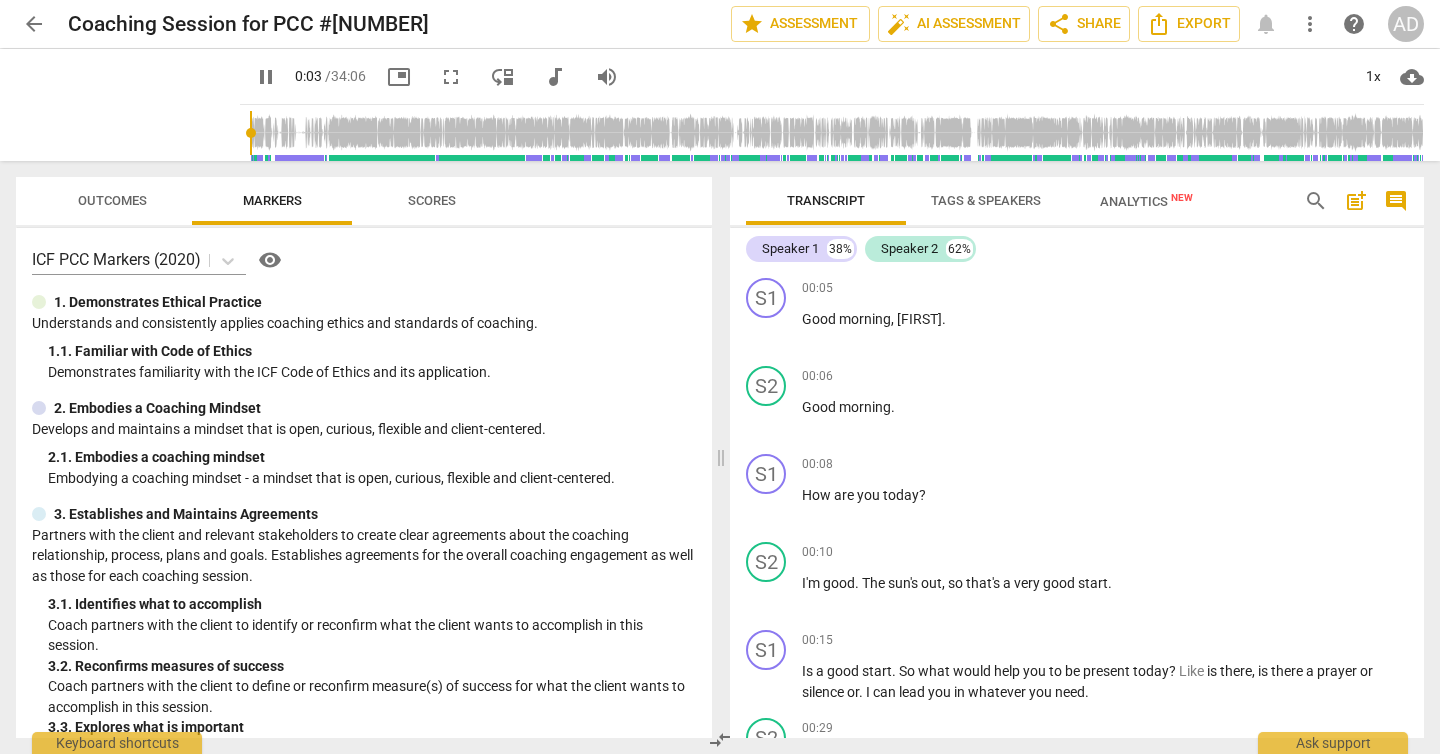 type on "4" 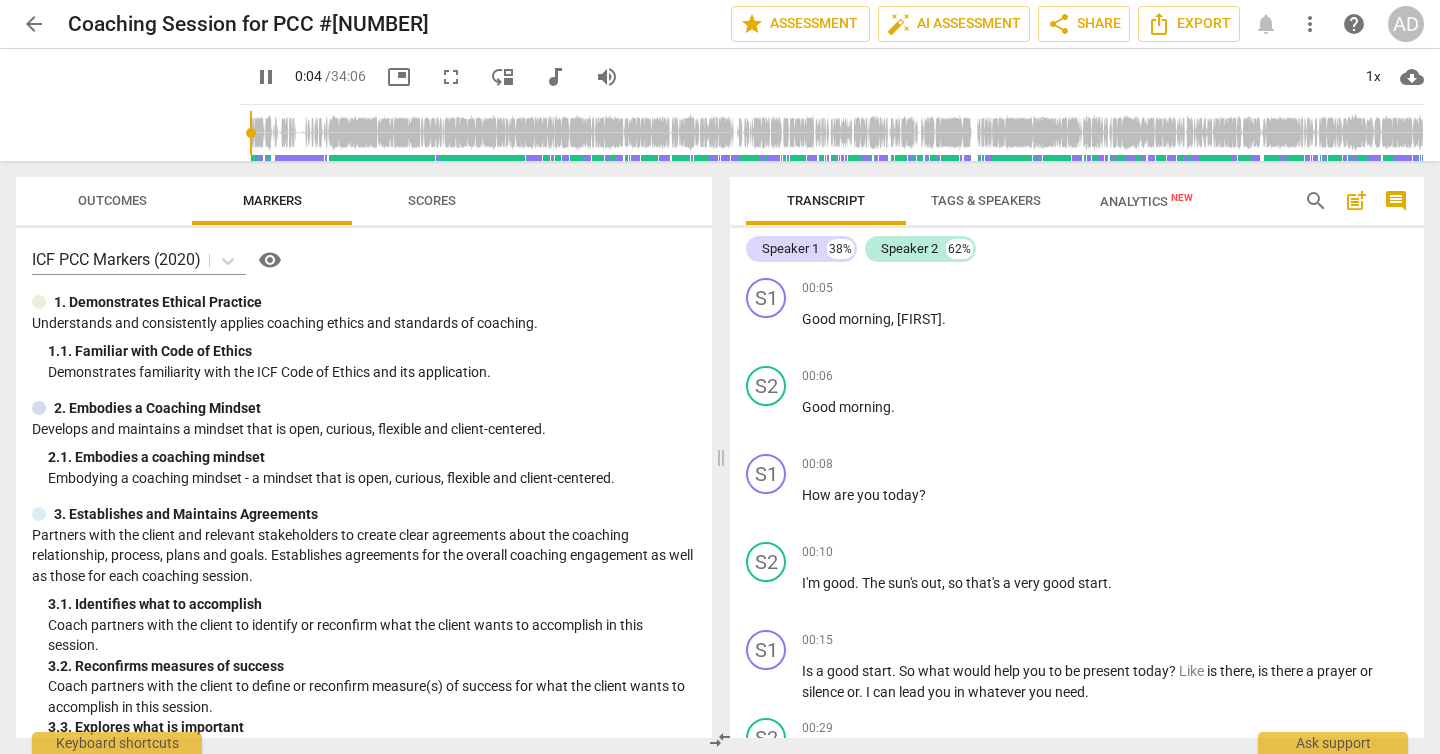 click on "arrow_back" at bounding box center [34, 24] 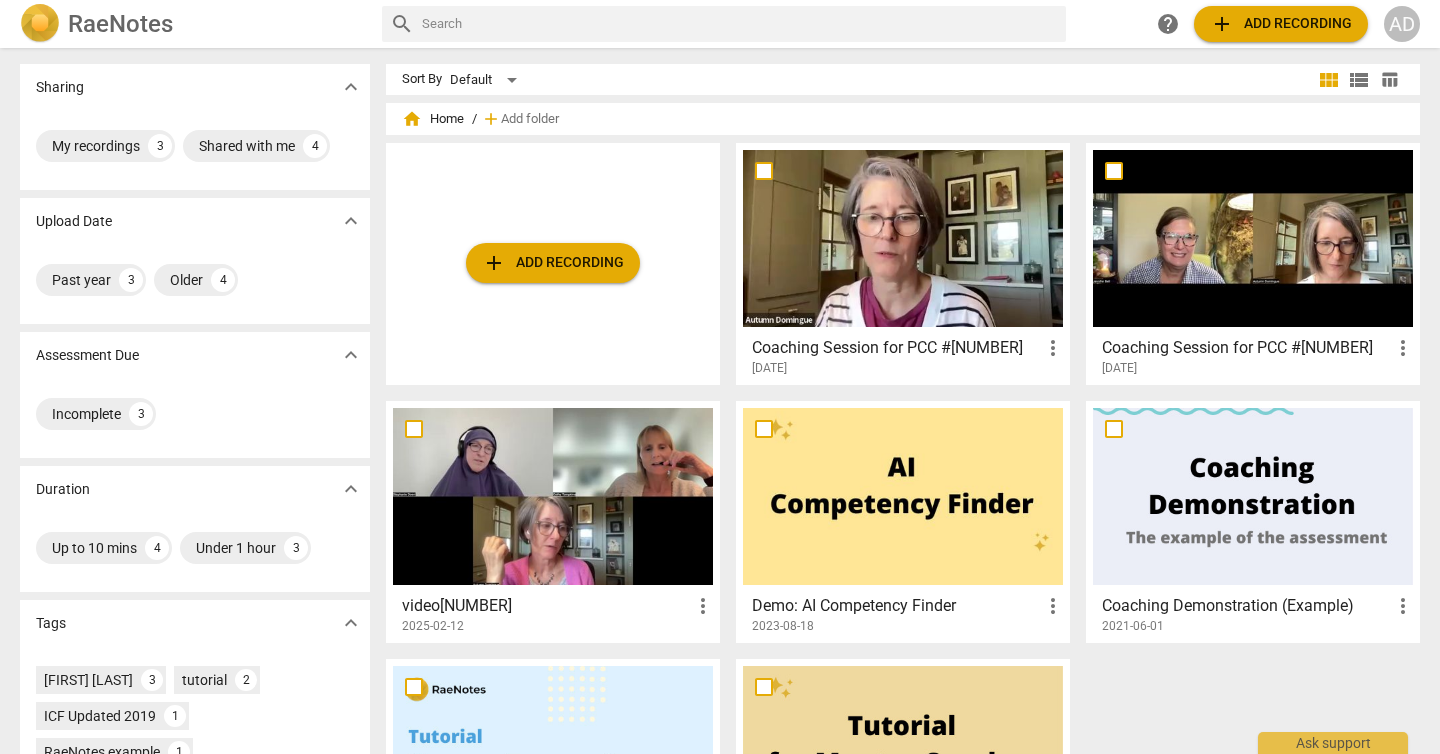 click at bounding box center (1253, 238) 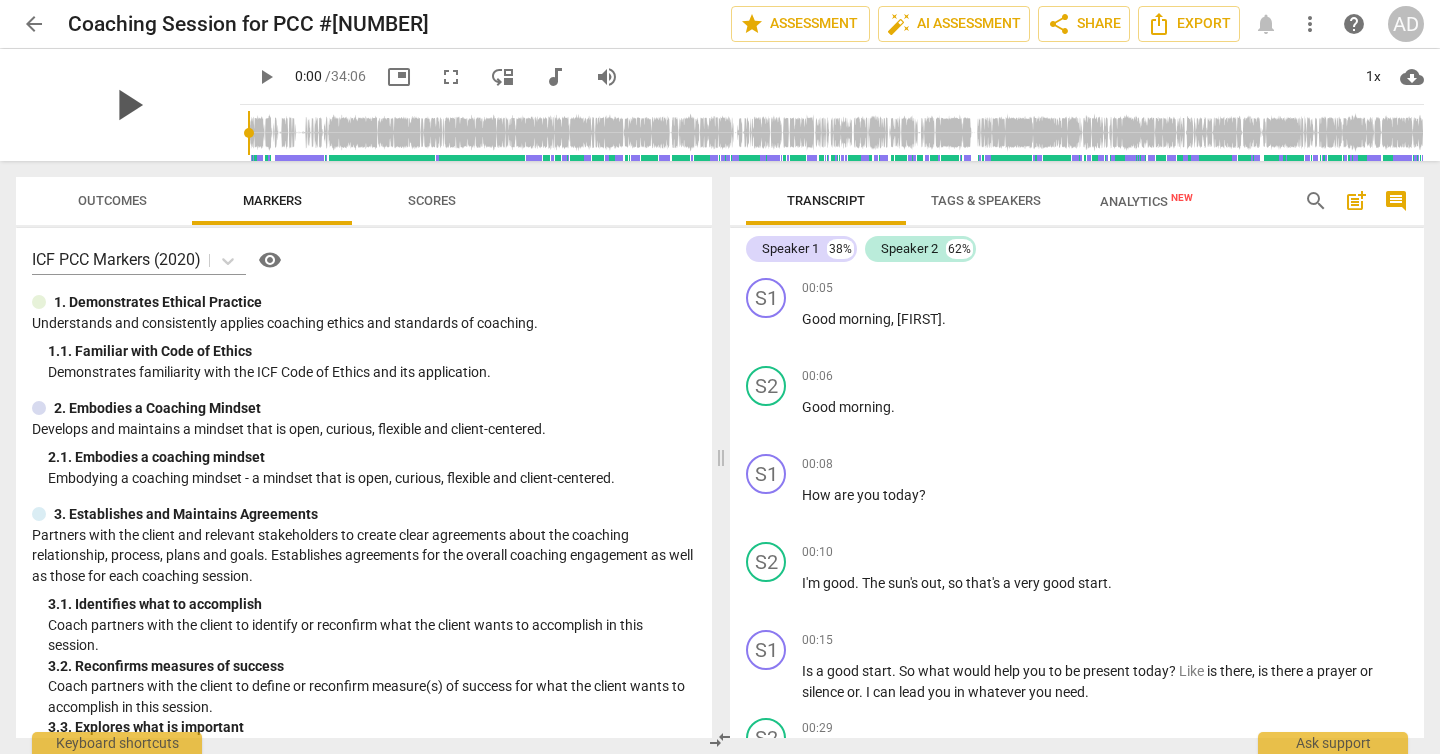 click on "play_arrow" at bounding box center [128, 105] 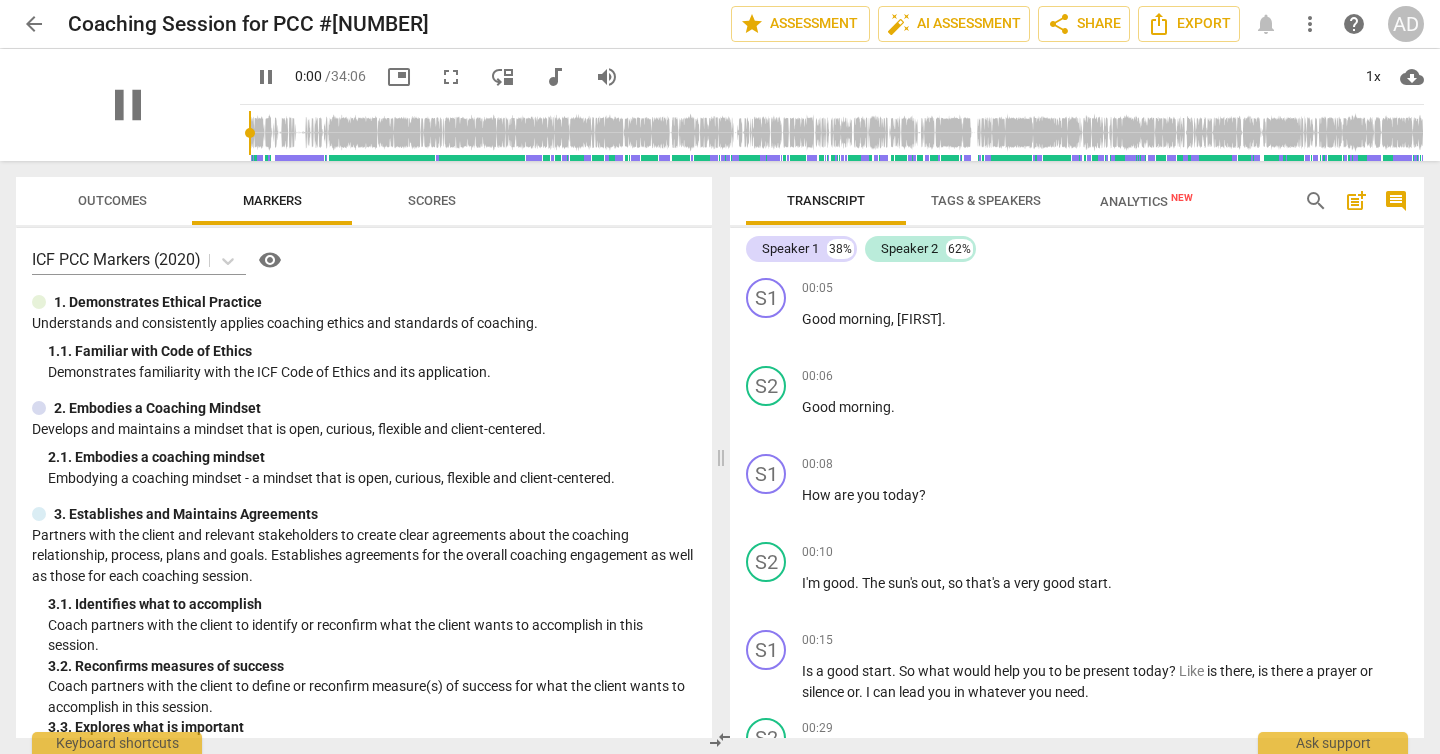 click on "pause" at bounding box center (128, 105) 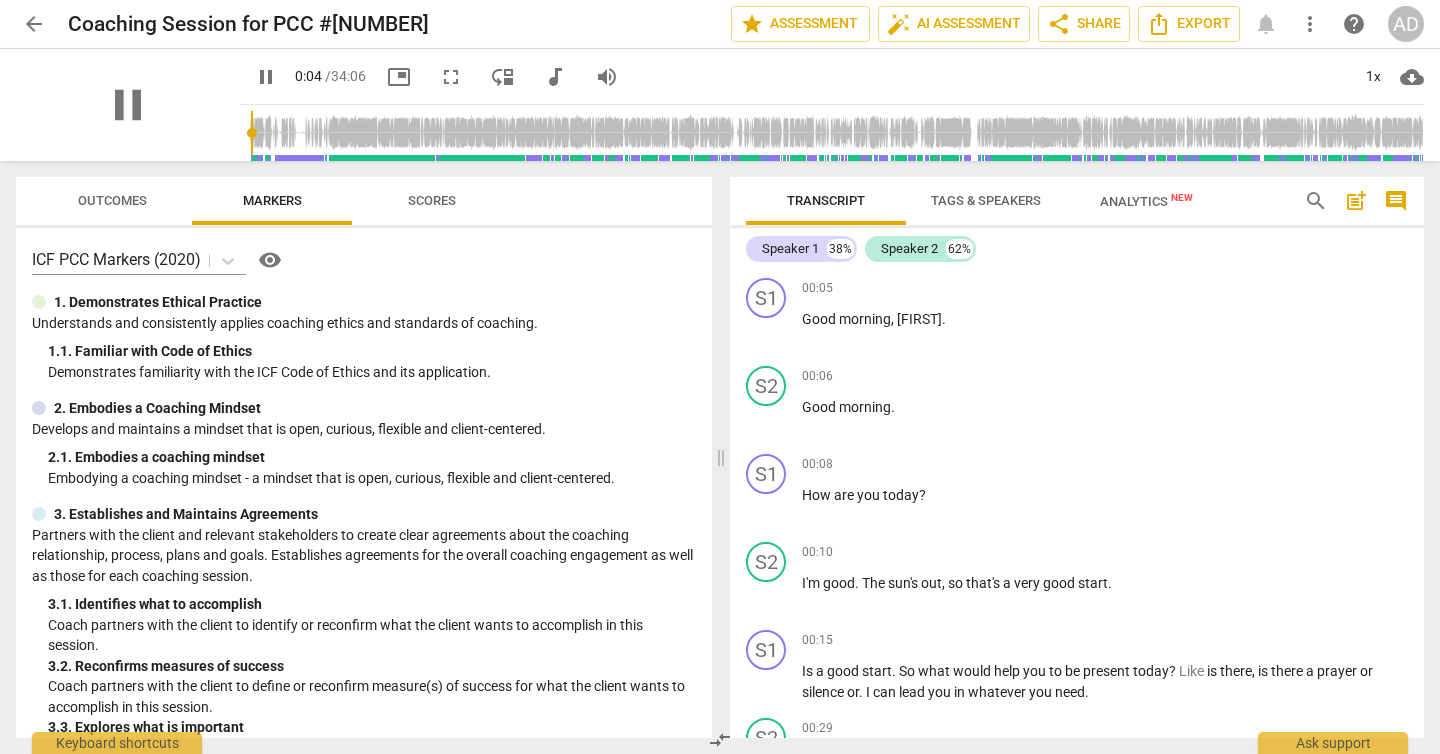 click on "pause" at bounding box center (128, 105) 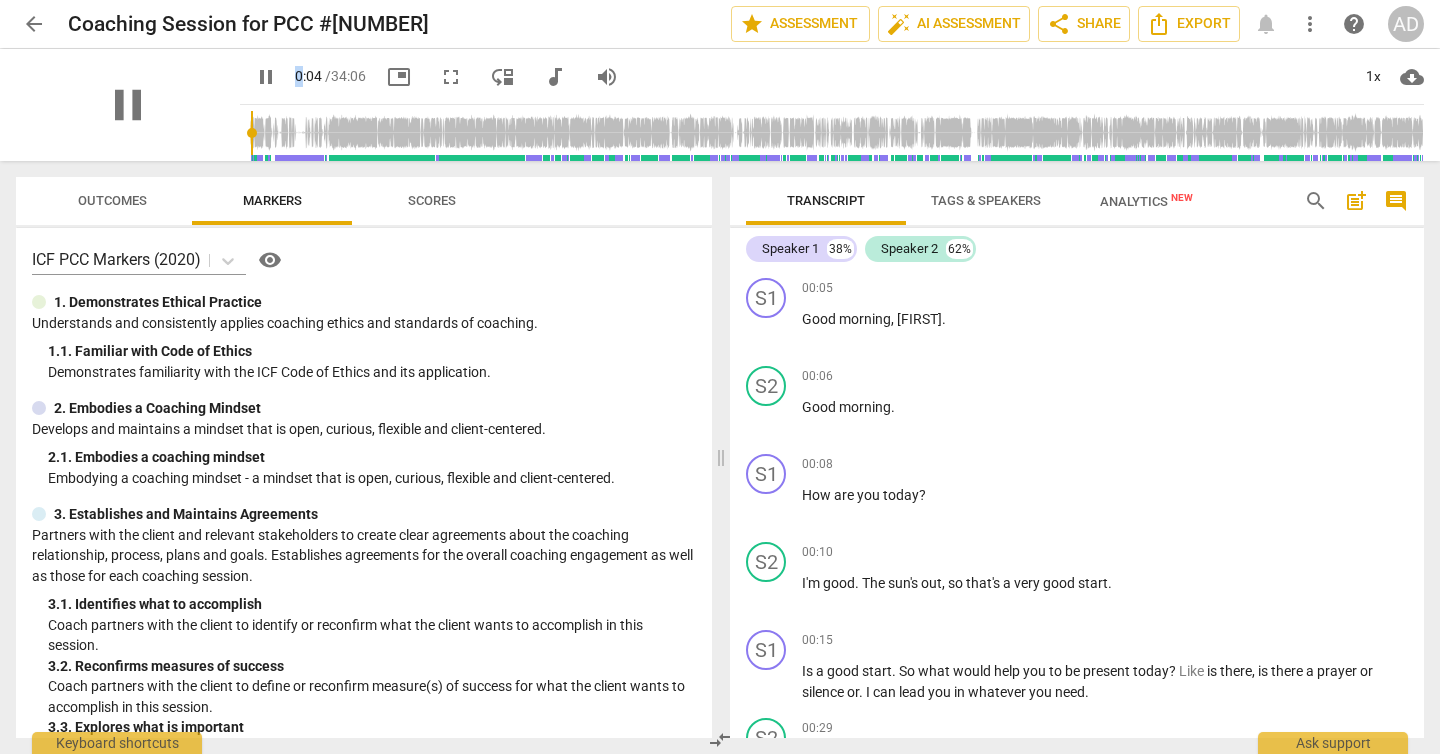click on "pause" at bounding box center (128, 105) 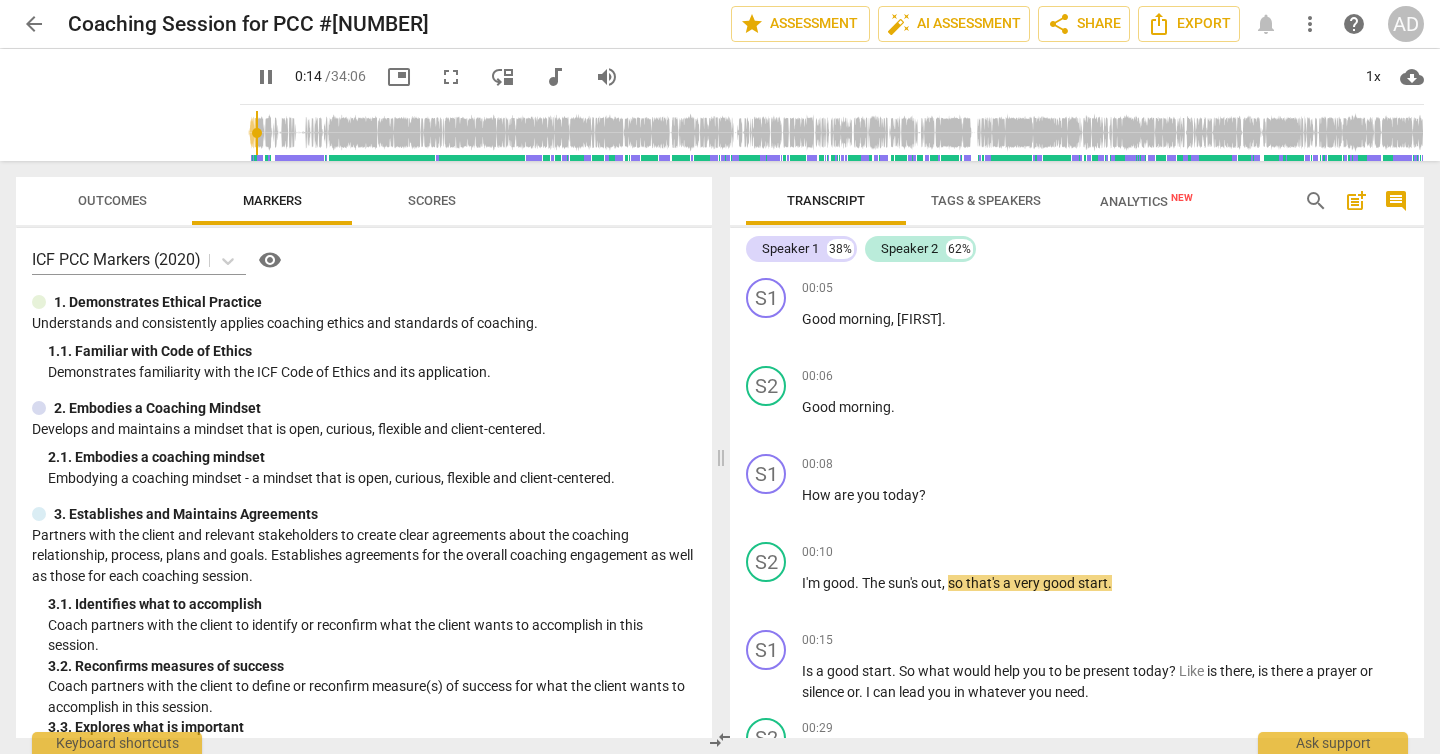 type on "15" 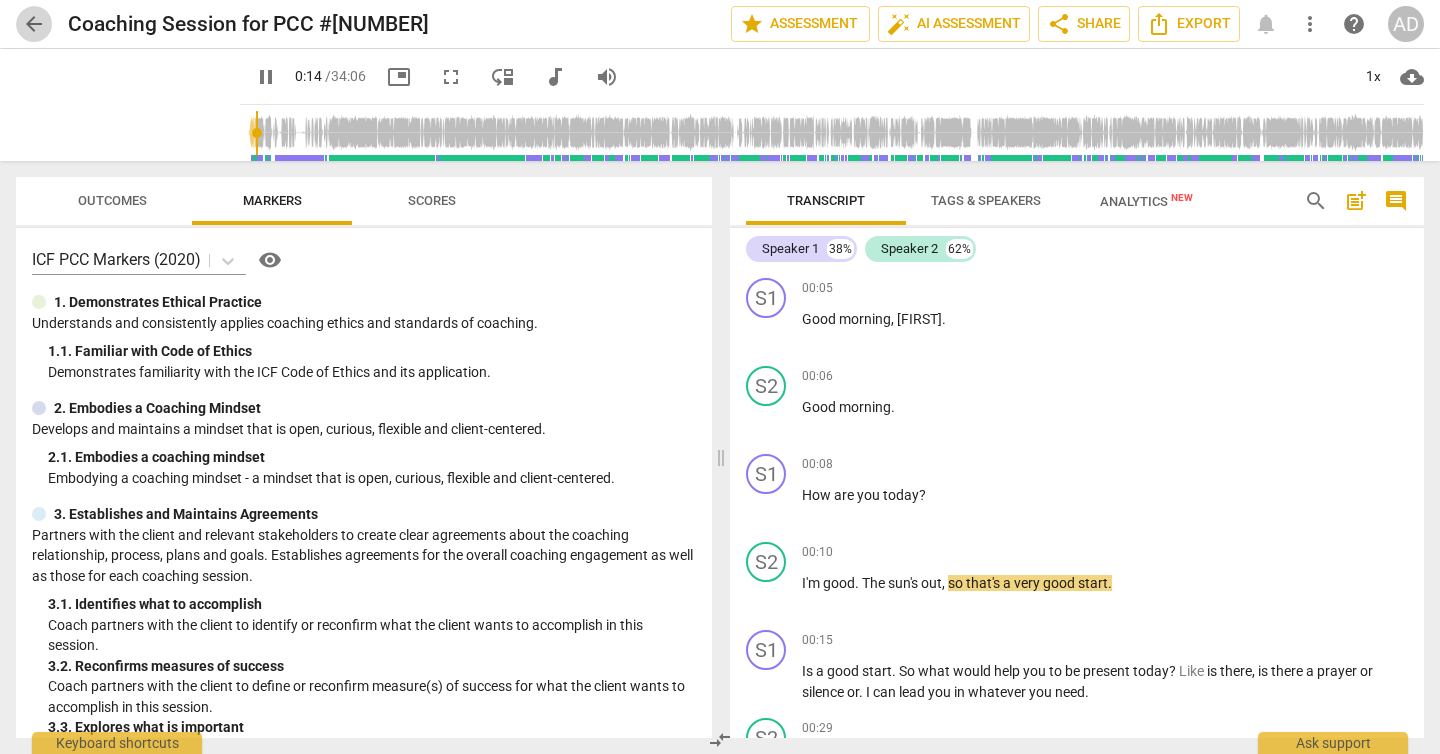click on "arrow_back" at bounding box center [34, 24] 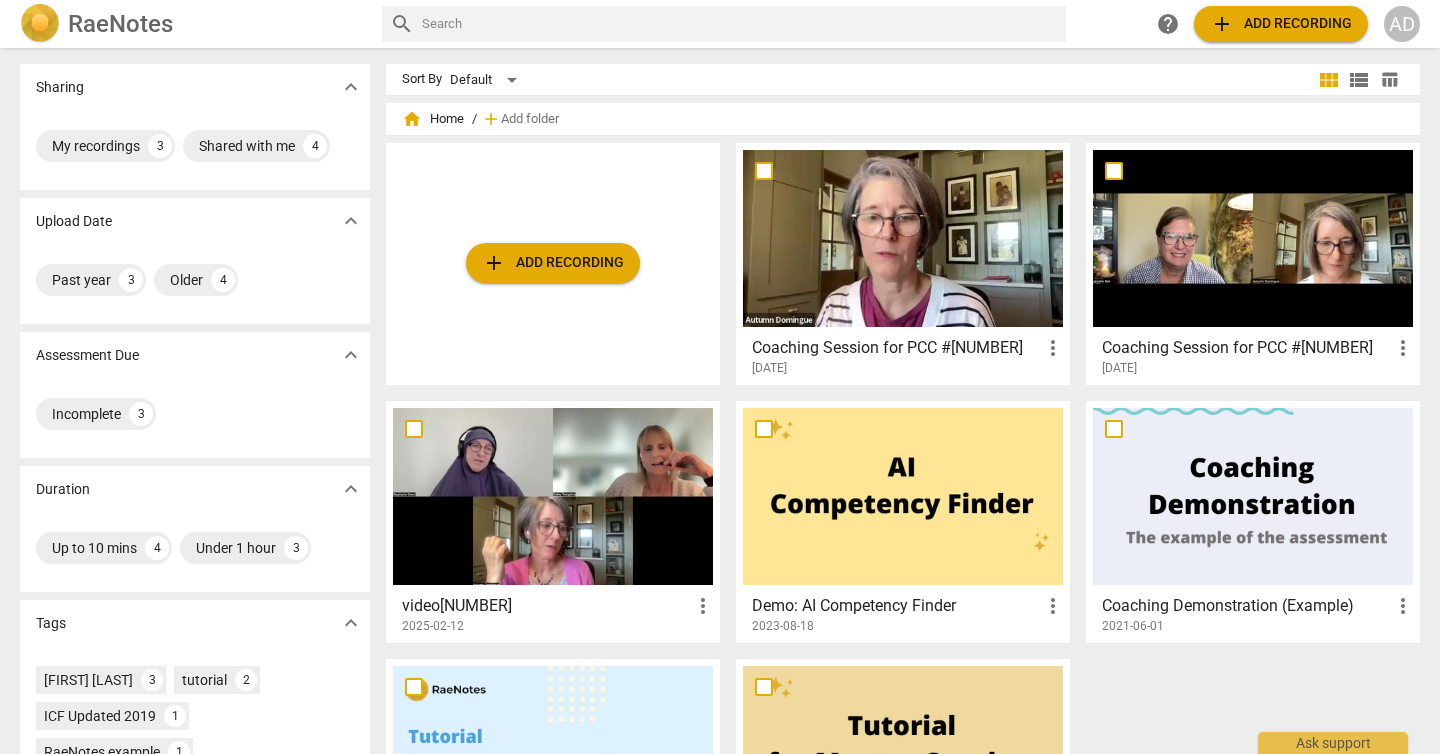 click at bounding box center [1253, 238] 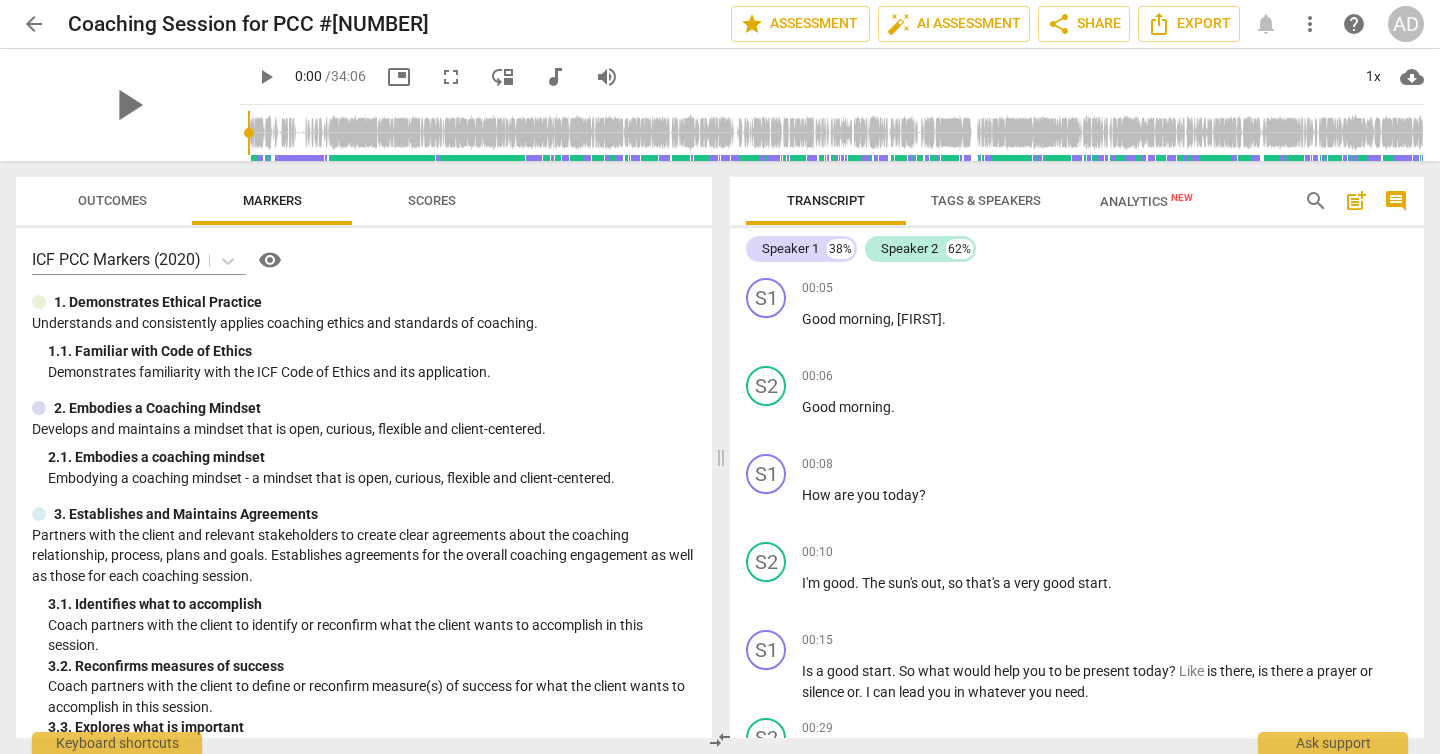 click on "fullscreen" at bounding box center (451, 77) 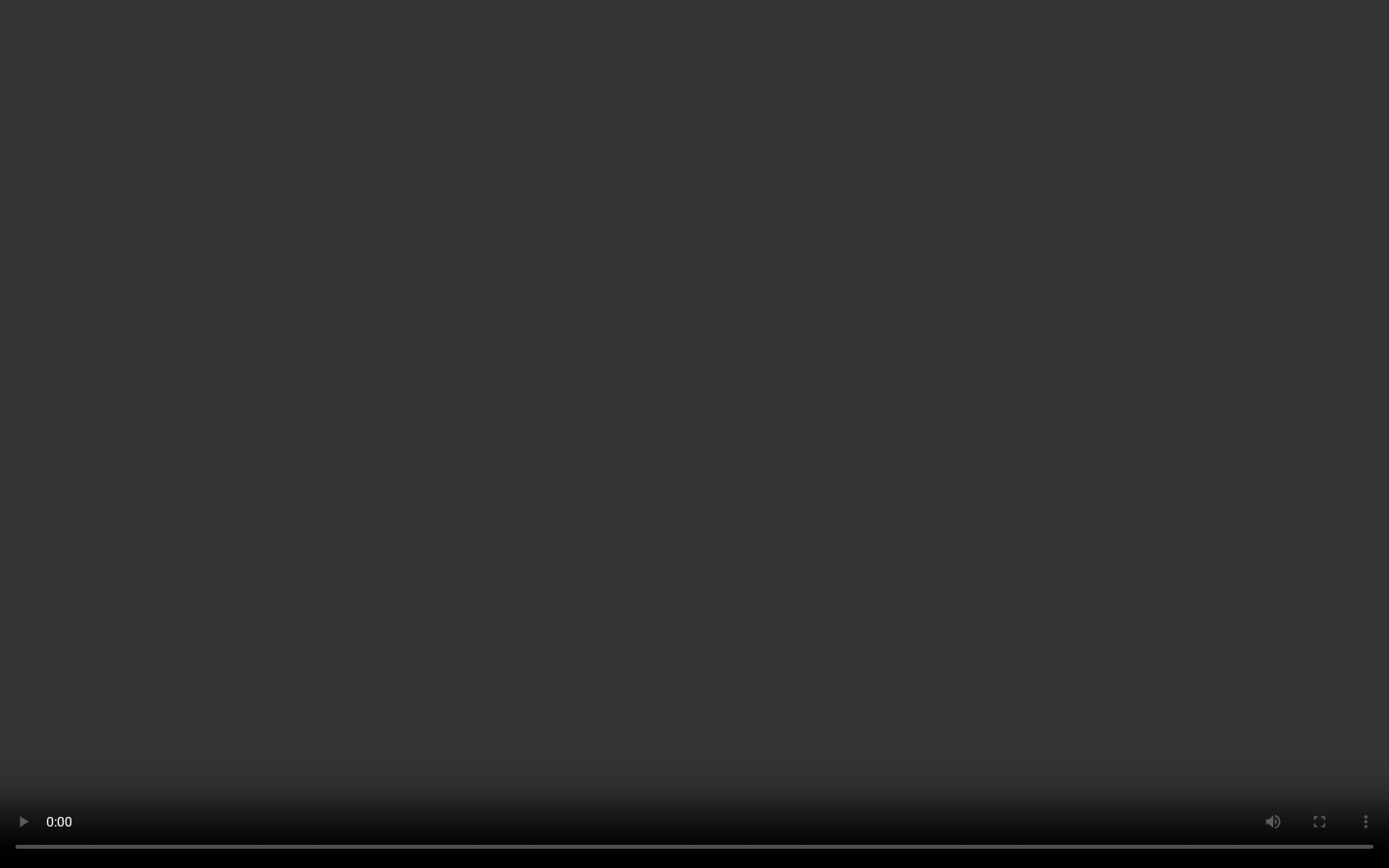 type on "12" 